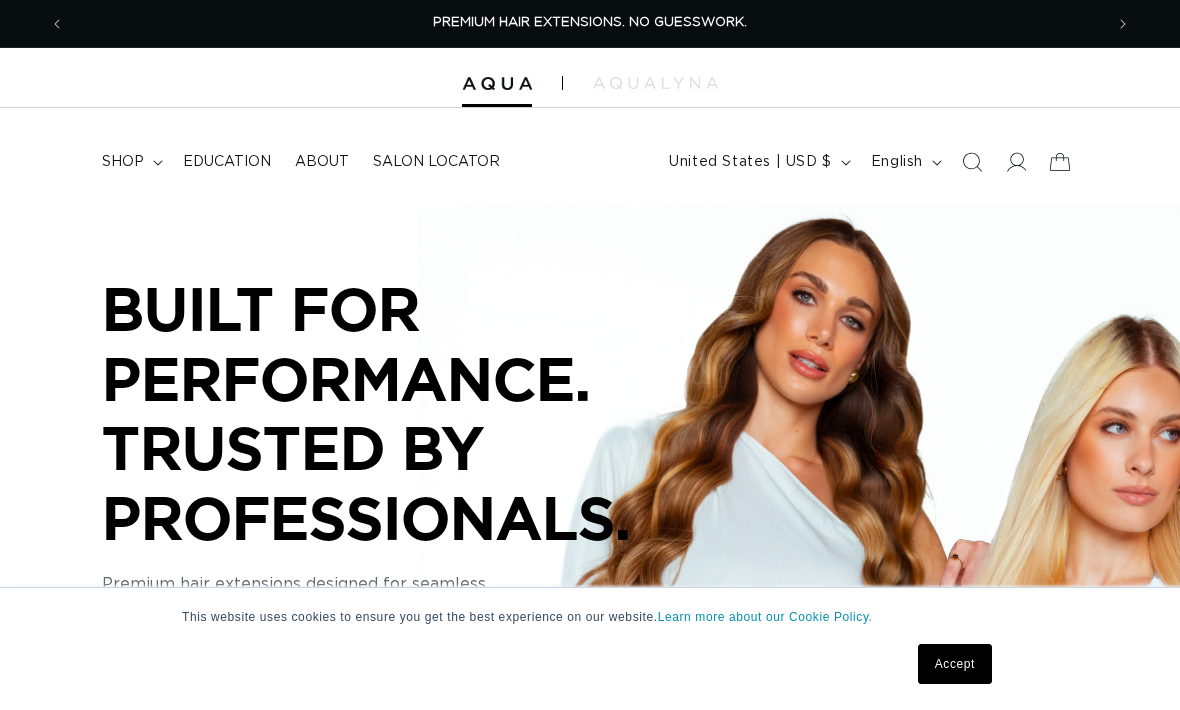 scroll, scrollTop: 0, scrollLeft: 0, axis: both 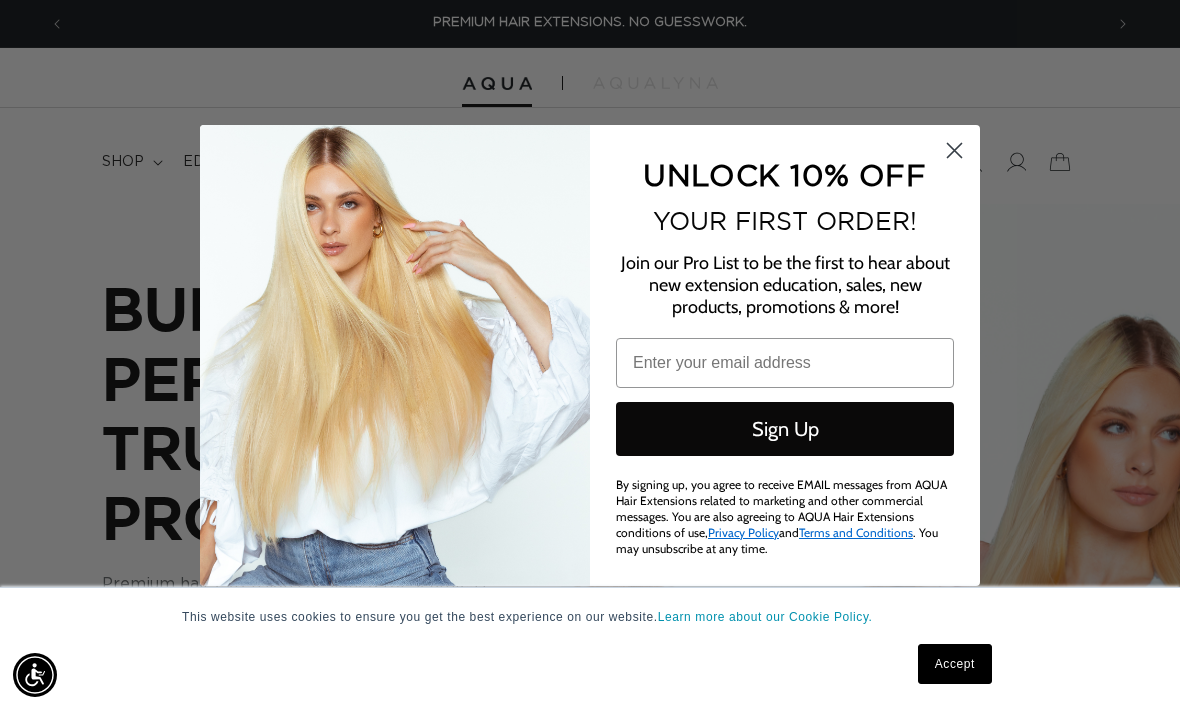 click on "Close dialog" 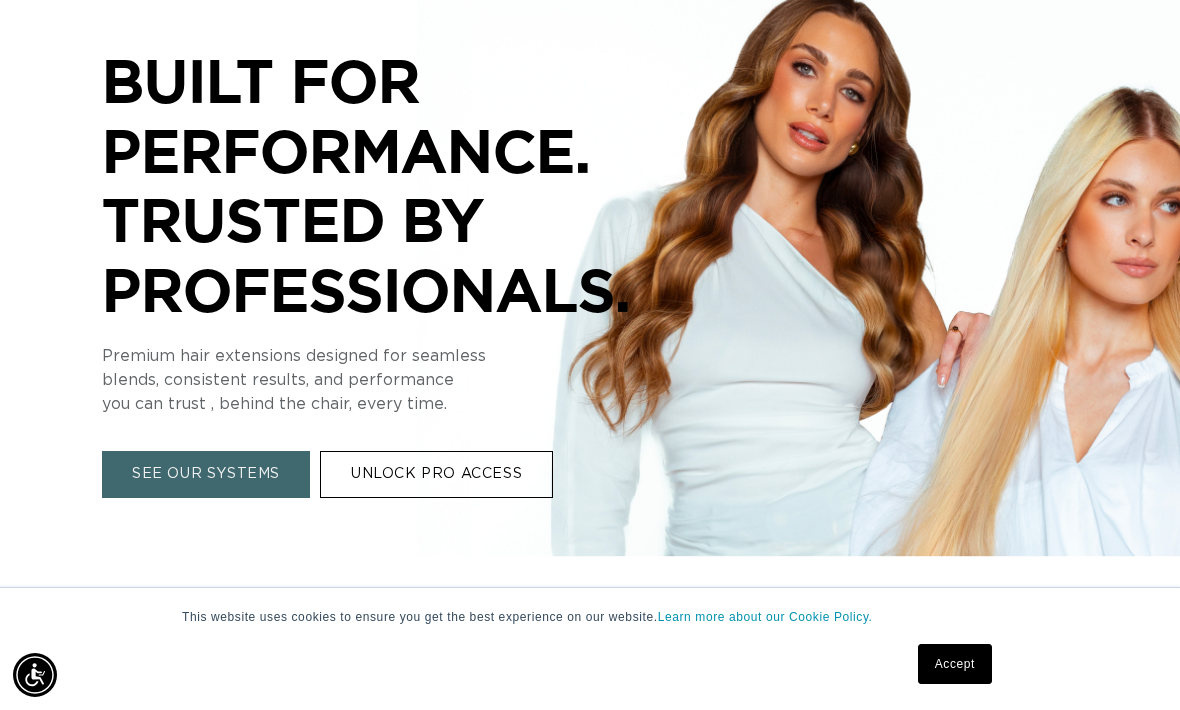 scroll, scrollTop: 241, scrollLeft: 0, axis: vertical 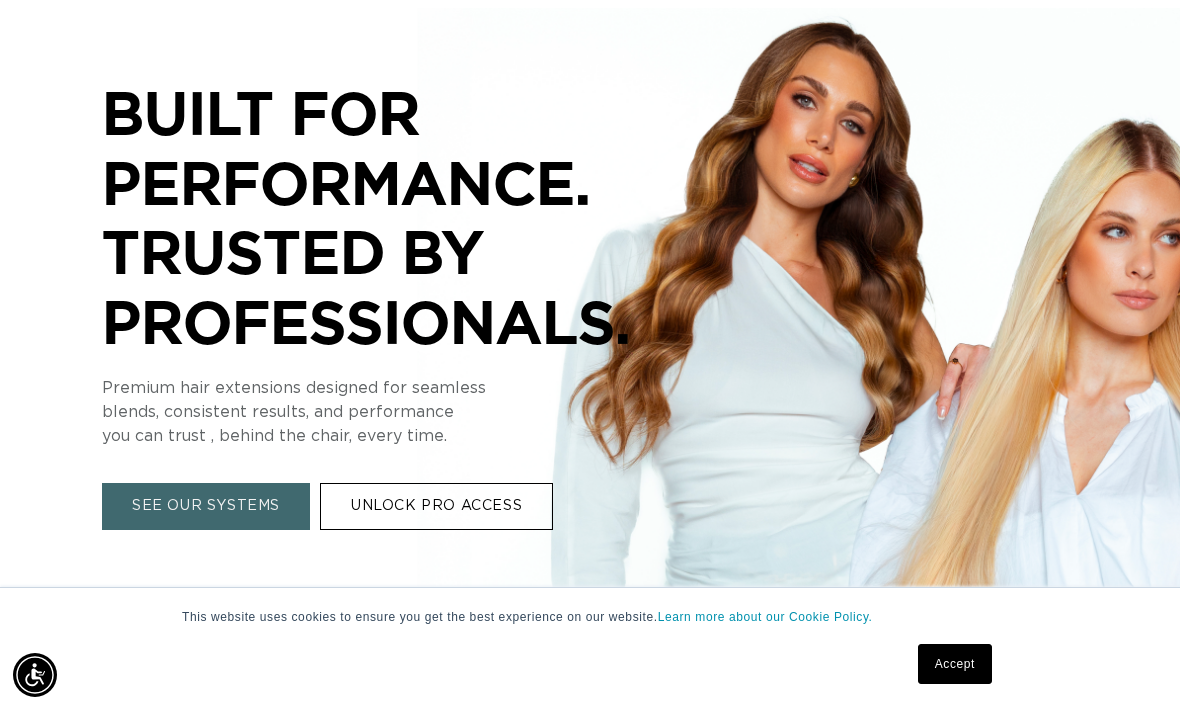 click on "UNLOCK PRO ACCESS" at bounding box center (436, 507) 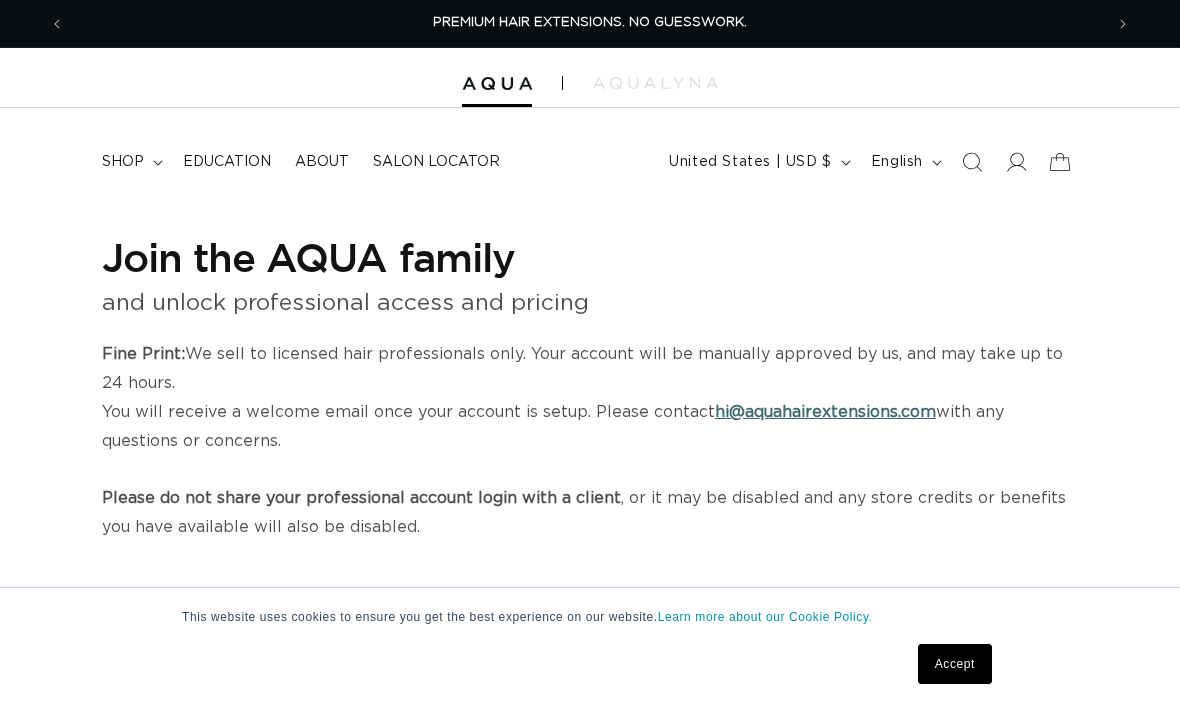 scroll, scrollTop: 0, scrollLeft: 0, axis: both 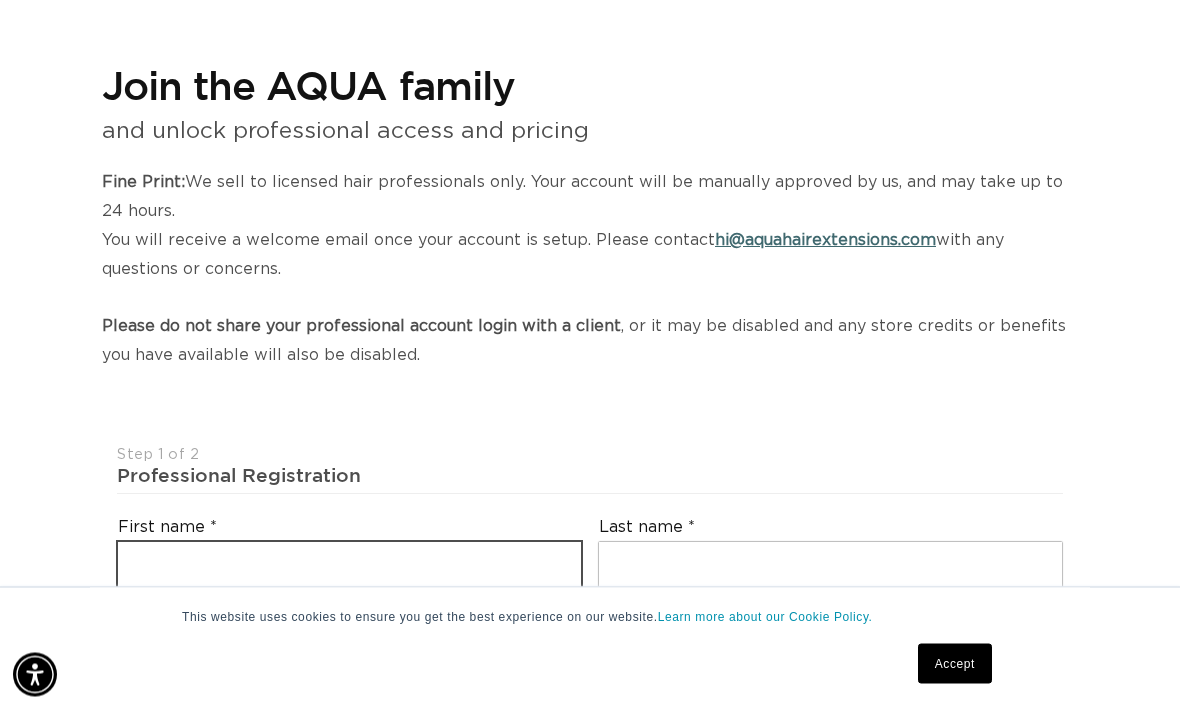 click at bounding box center [349, 565] 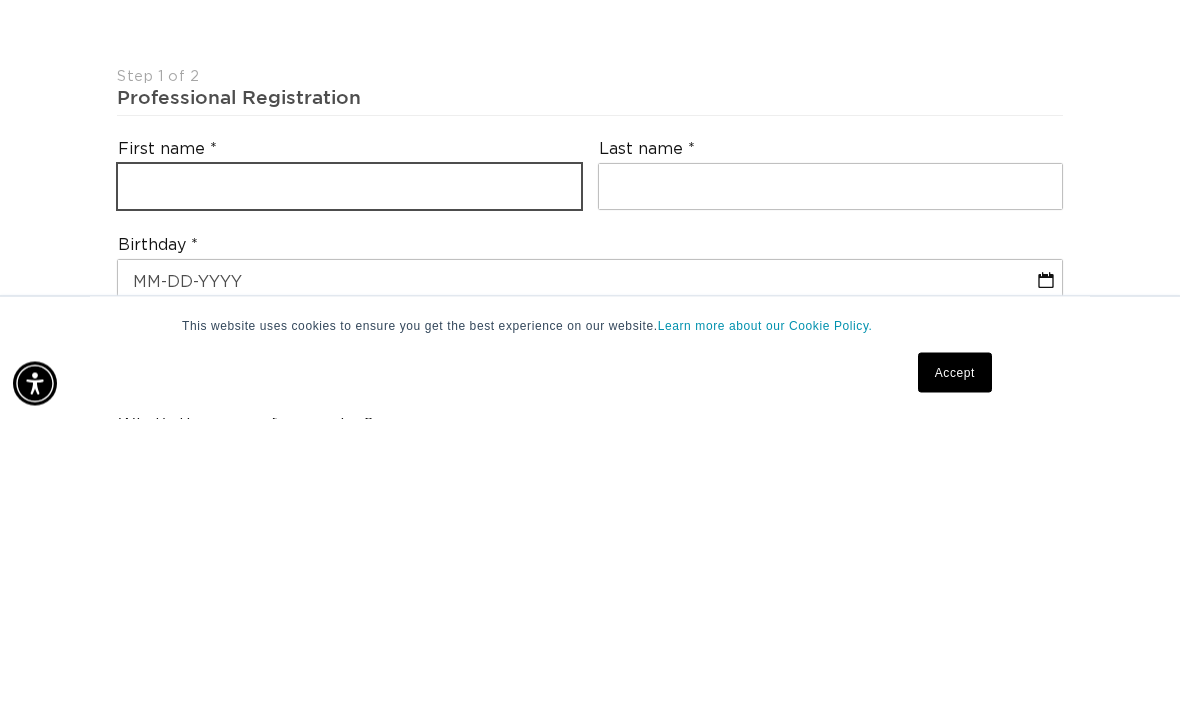 scroll, scrollTop: 0, scrollLeft: 1038, axis: horizontal 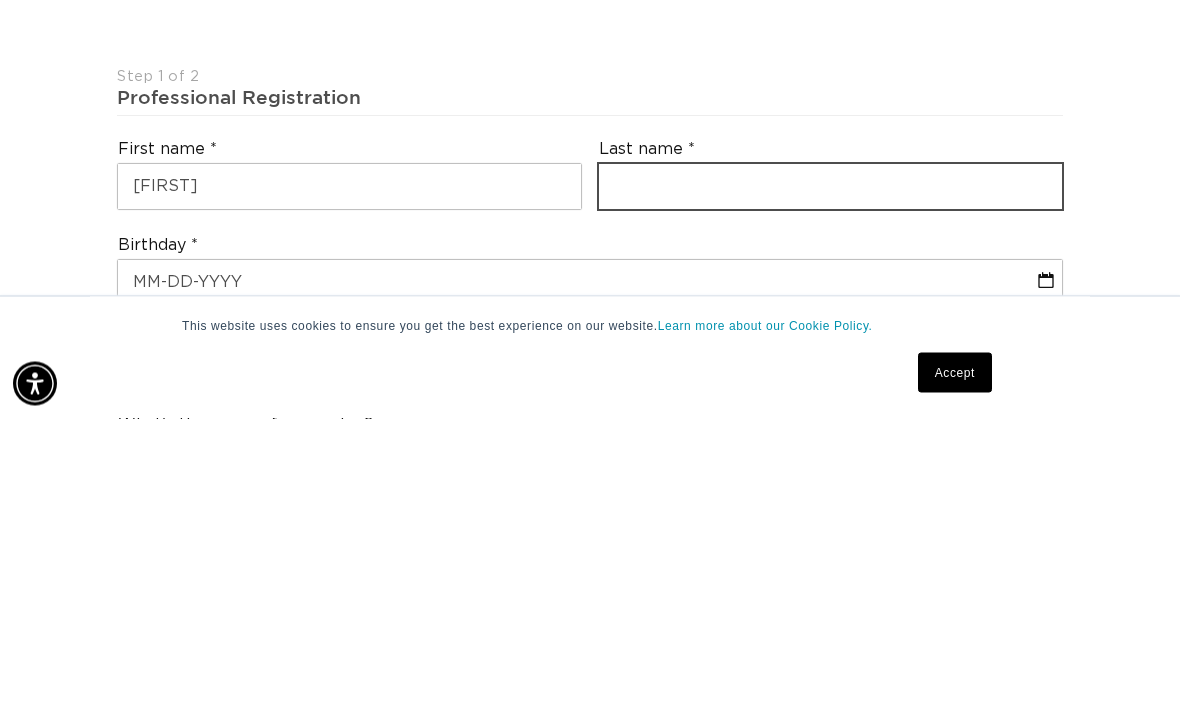 click at bounding box center (830, 478) 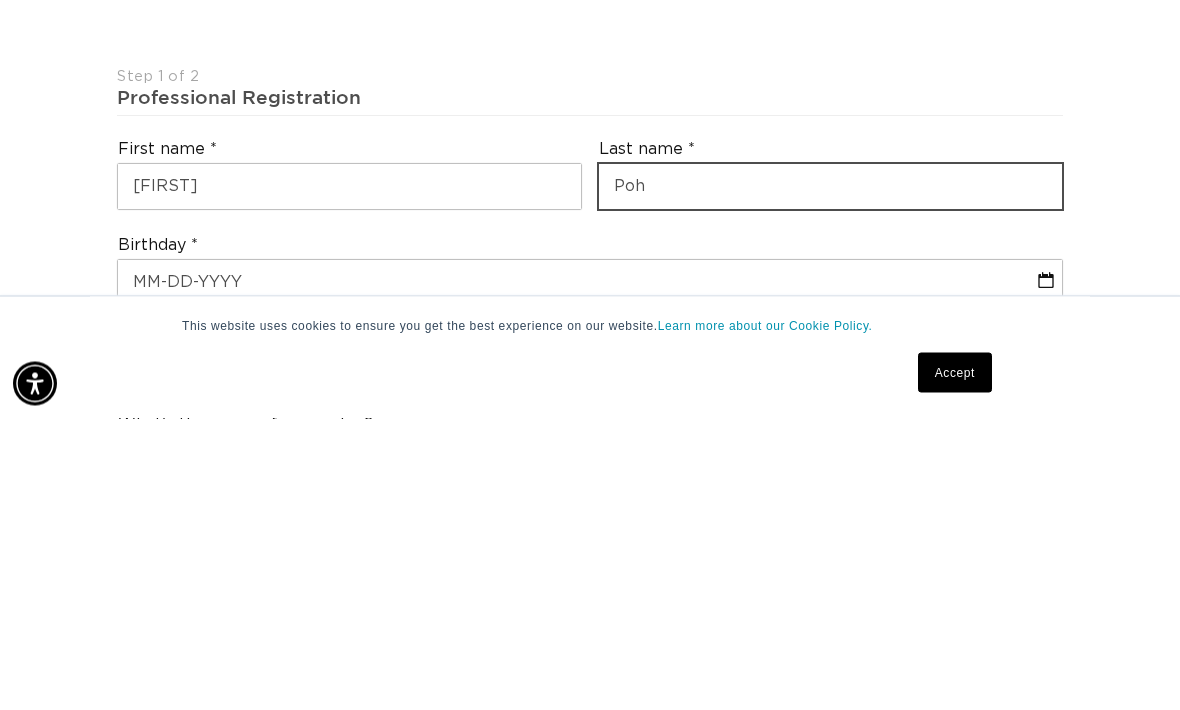 scroll, scrollTop: 0, scrollLeft: 2076, axis: horizontal 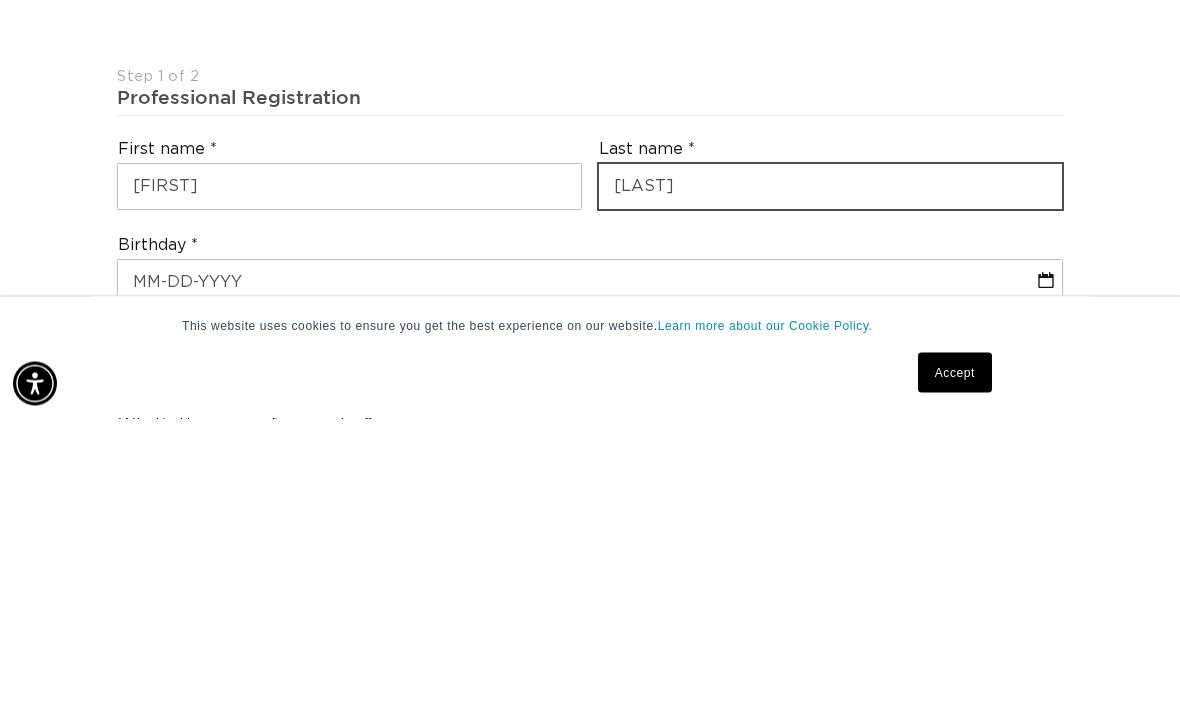type on "Pohlit" 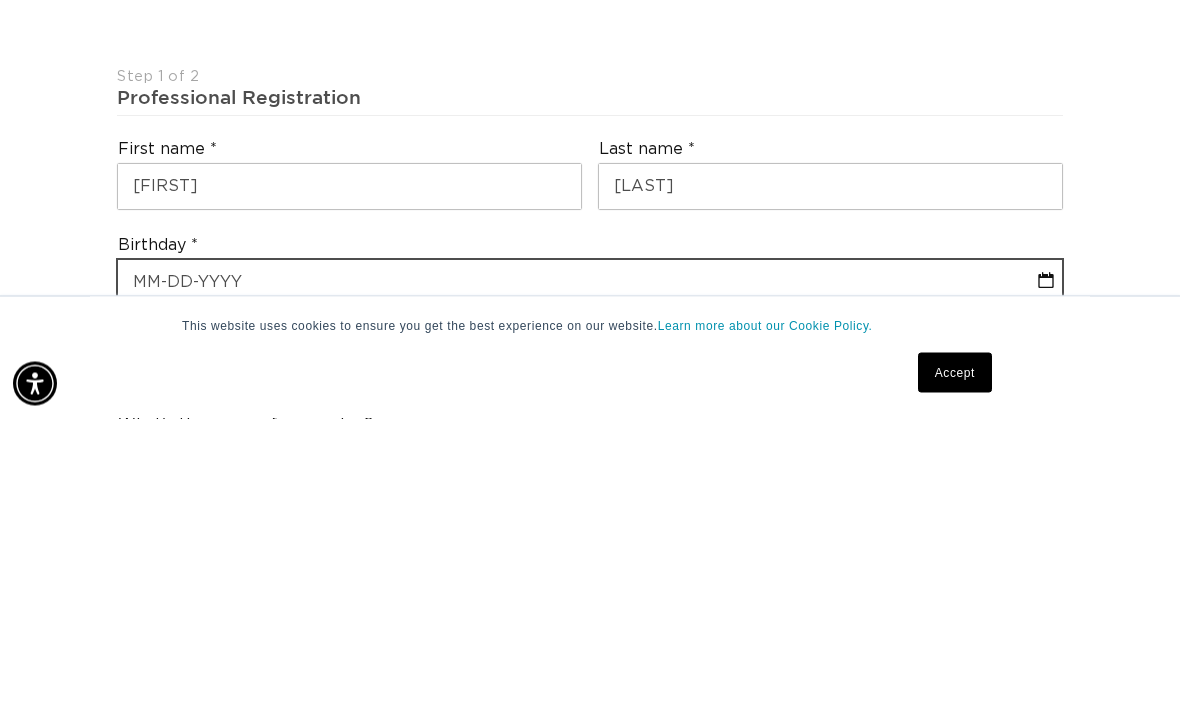 click at bounding box center (590, 574) 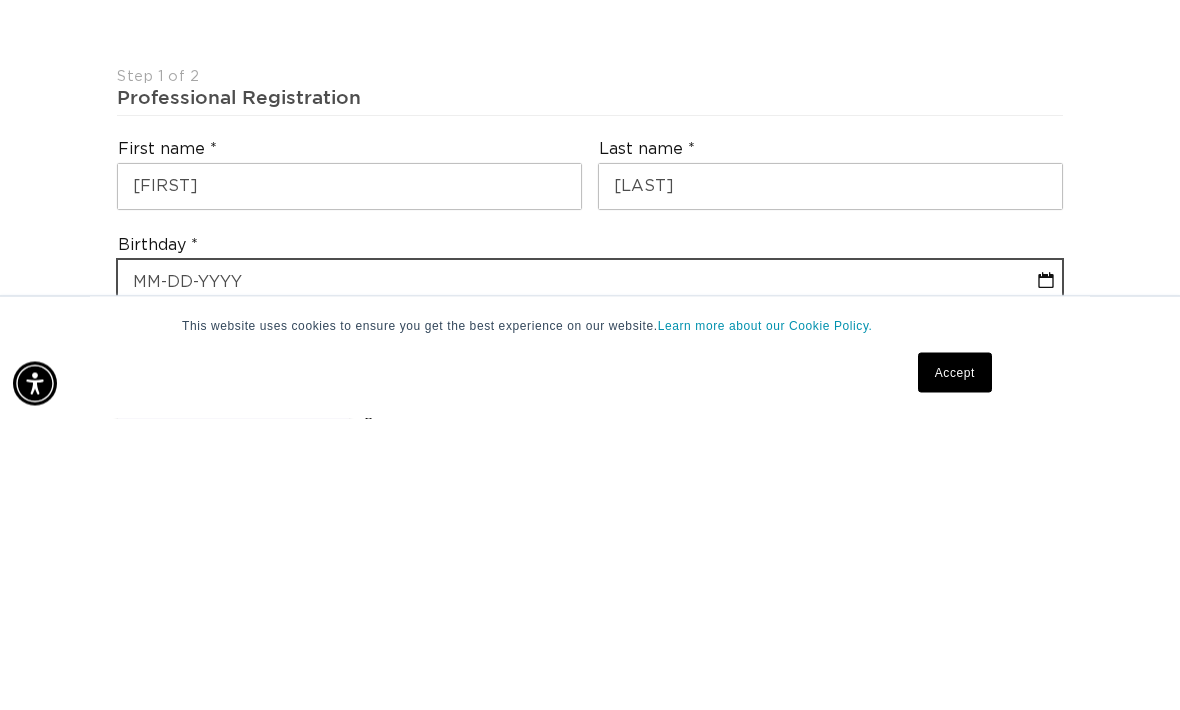 scroll, scrollTop: 0, scrollLeft: 0, axis: both 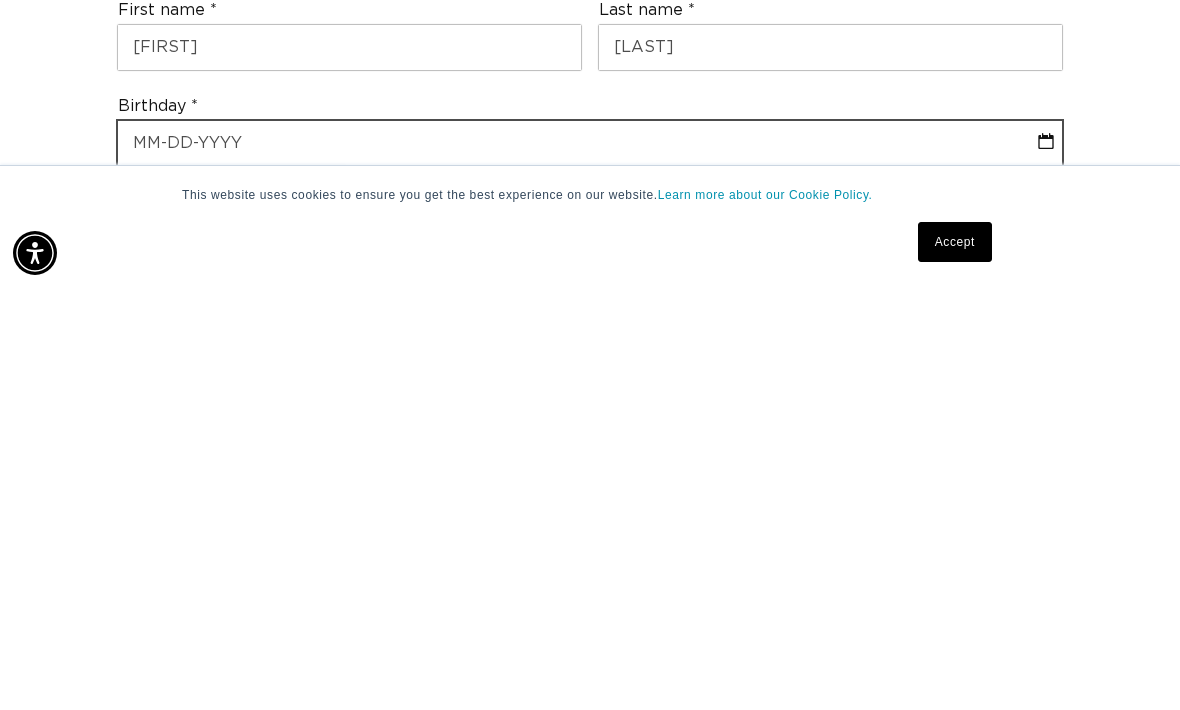 type on "0" 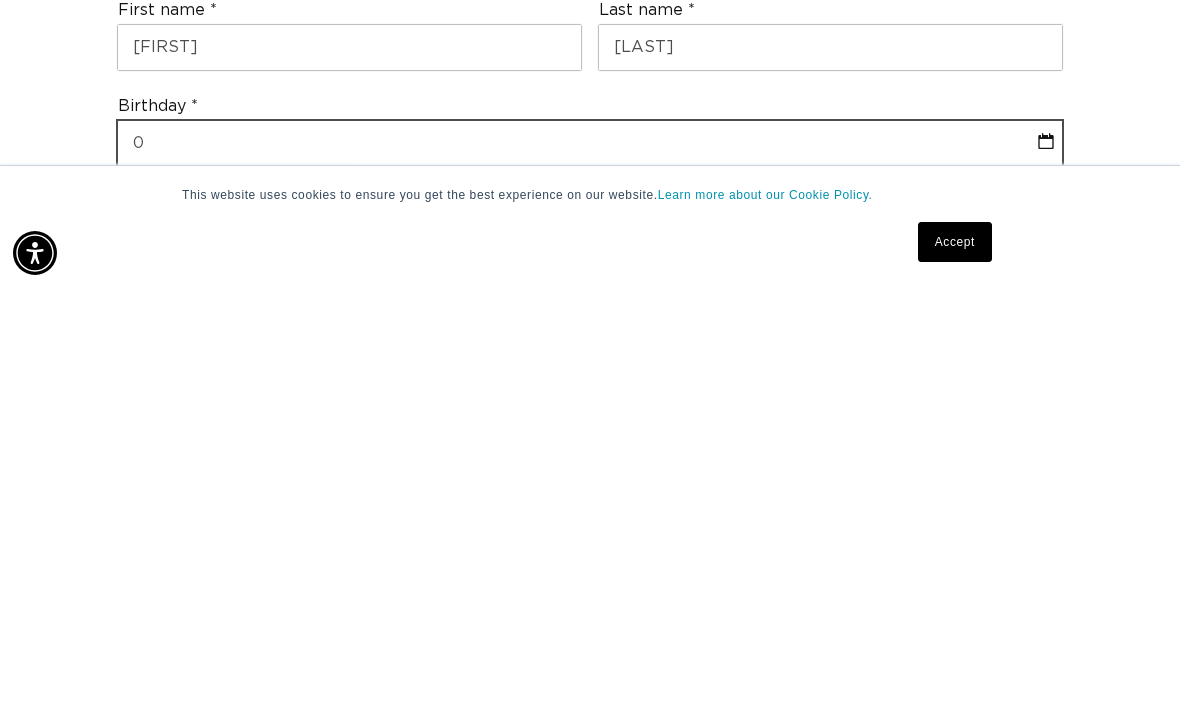 select on "7" 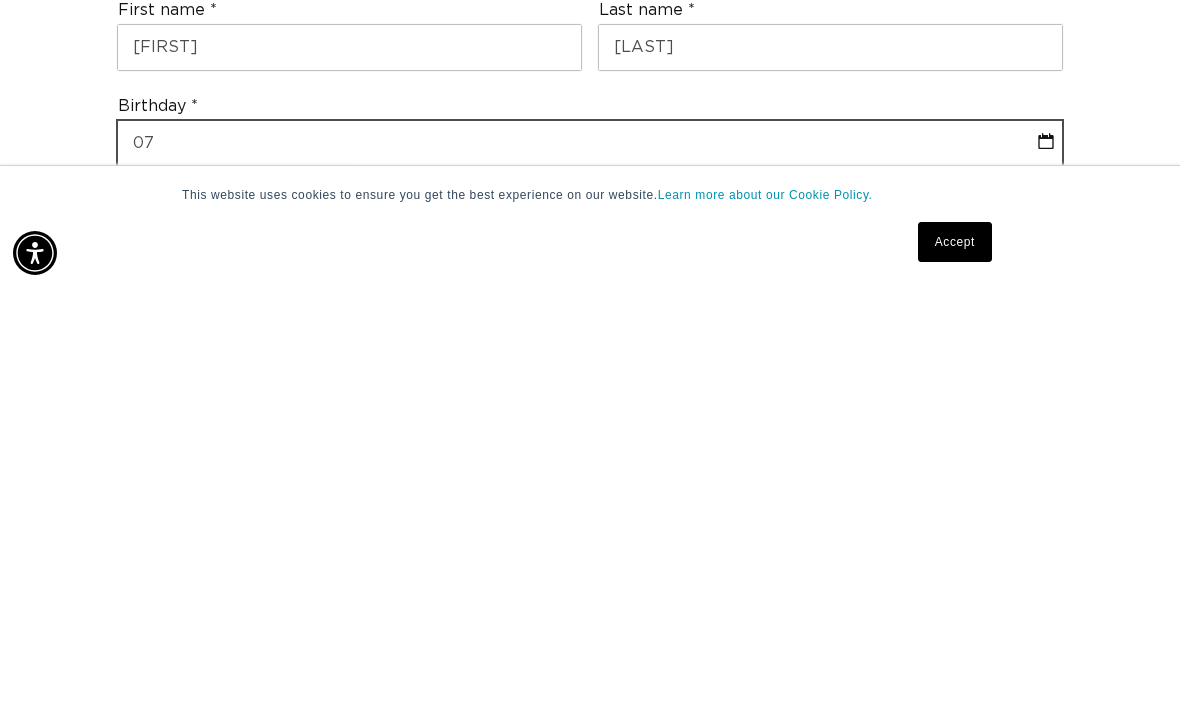 select on "7" 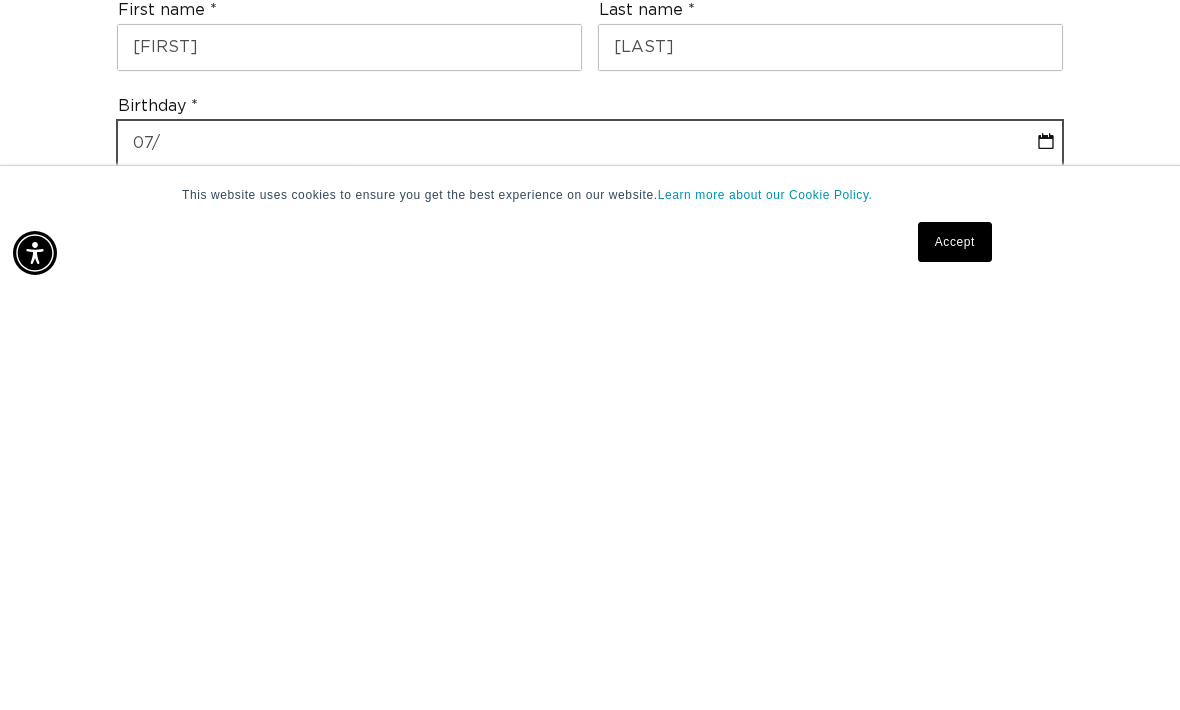 select on "7" 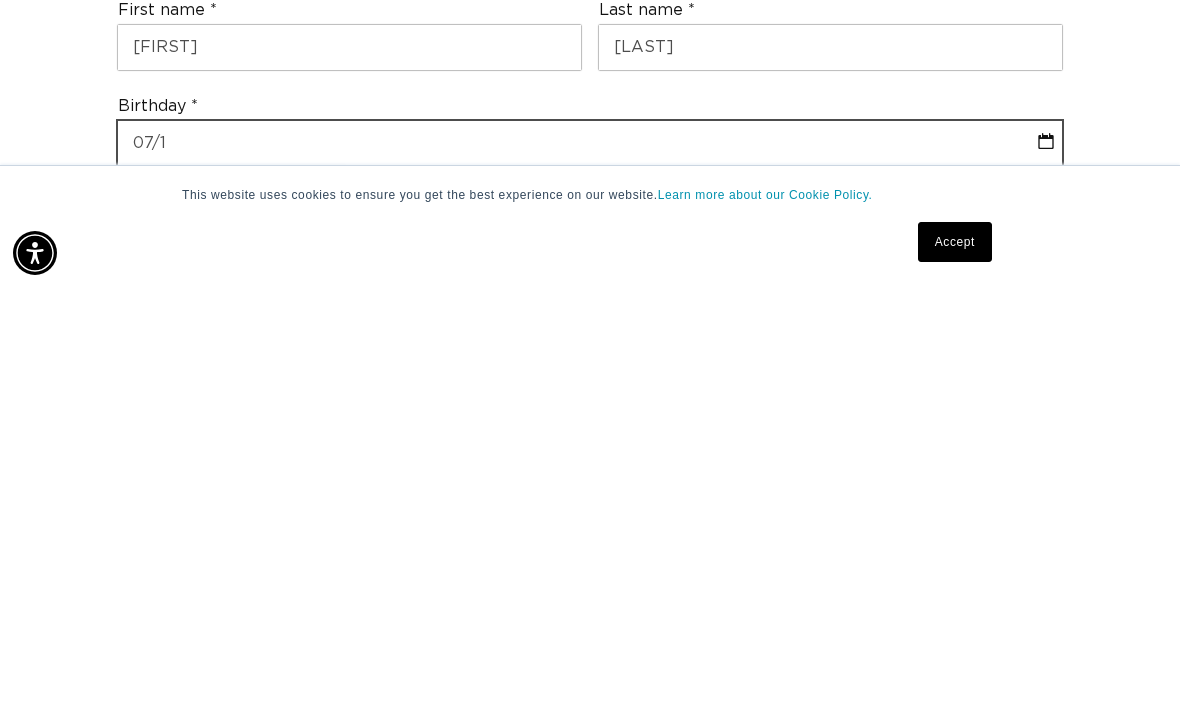 type on "07/10" 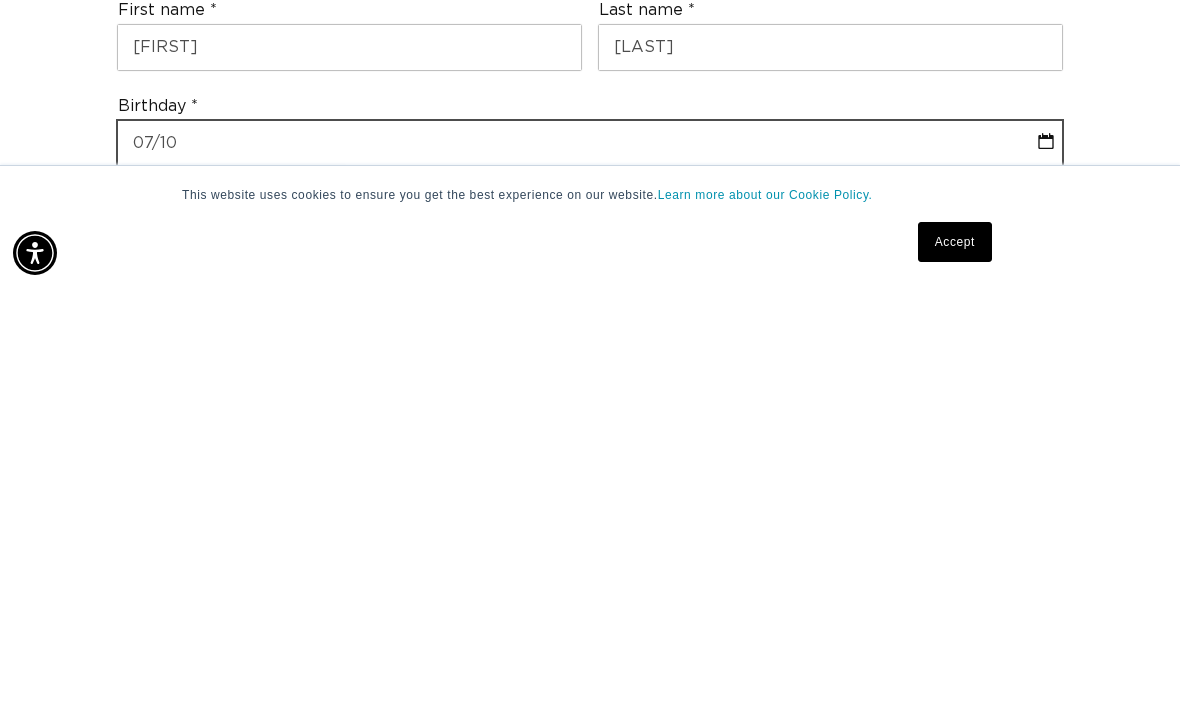select on "7" 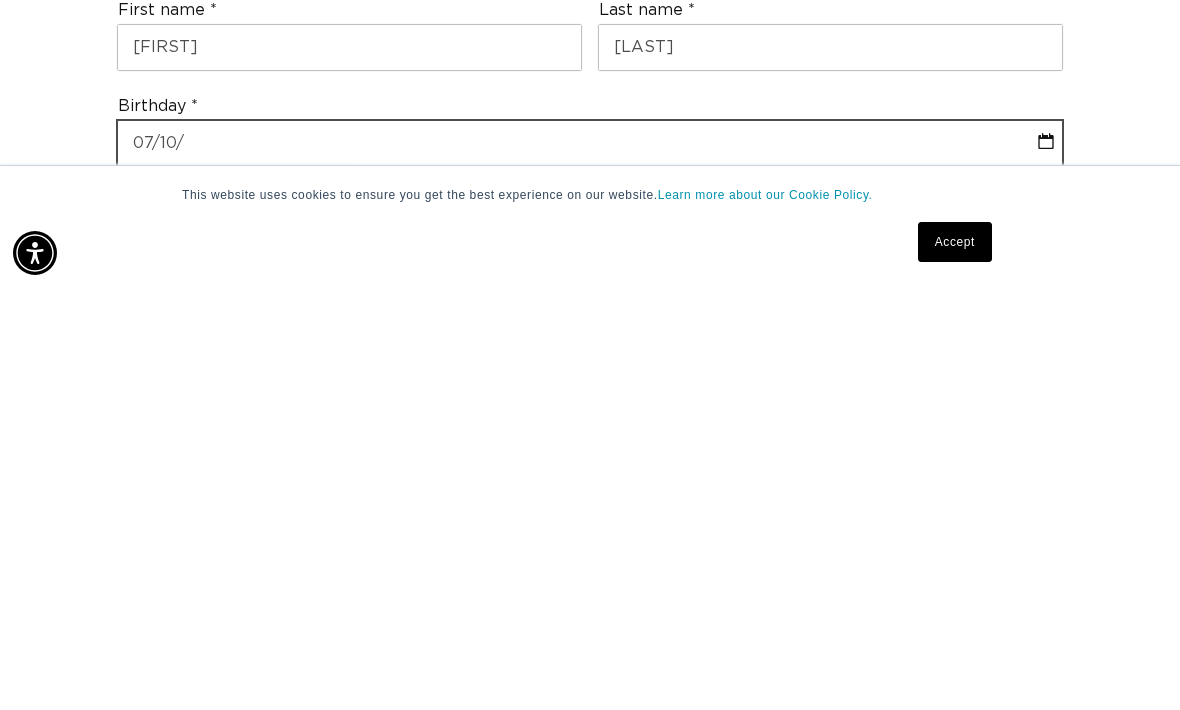 select on "7" 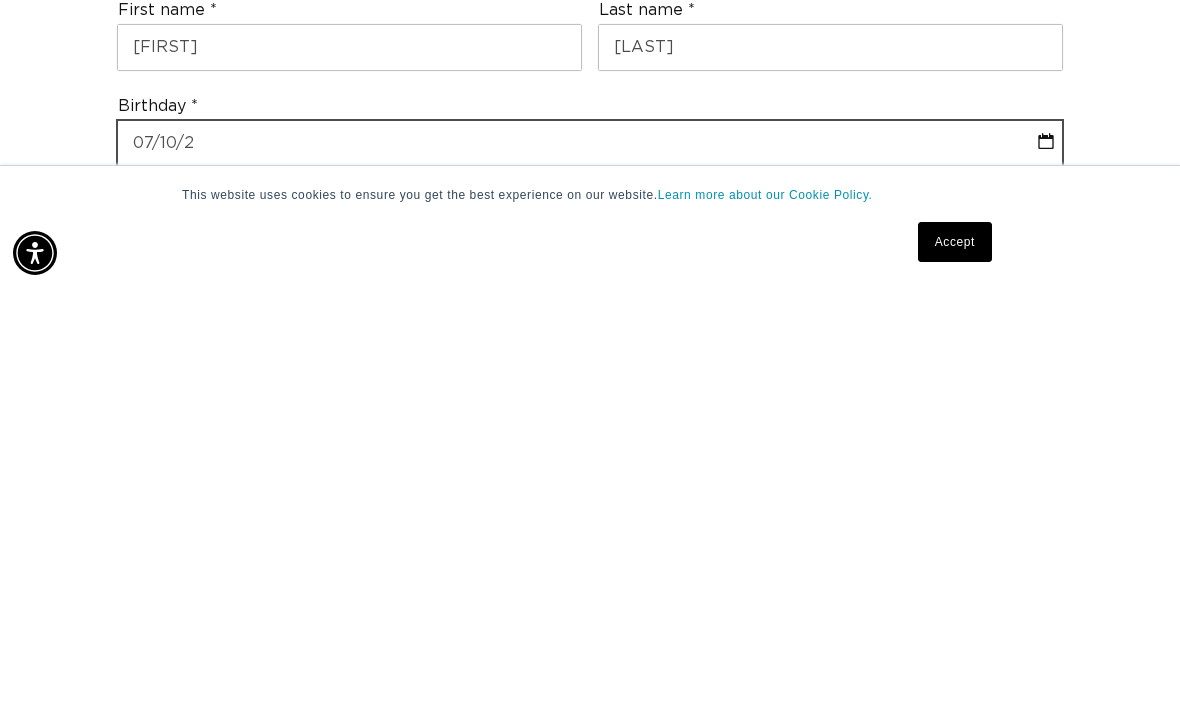 select on "7" 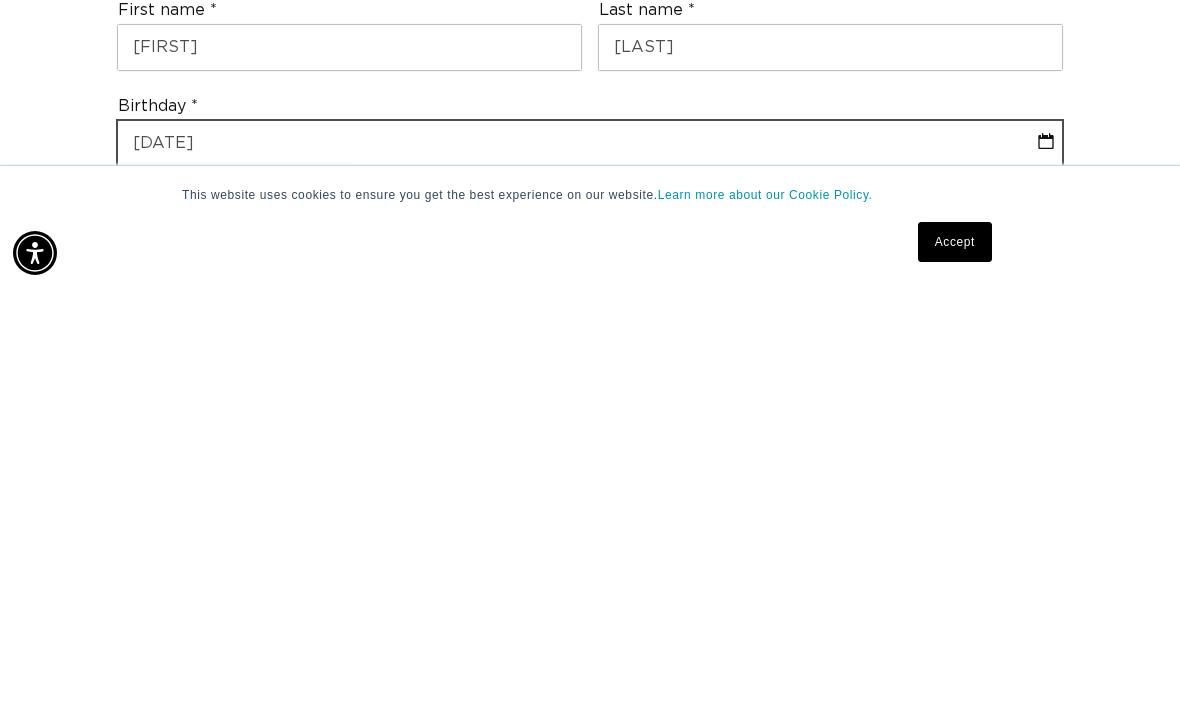 type on "07/10/200" 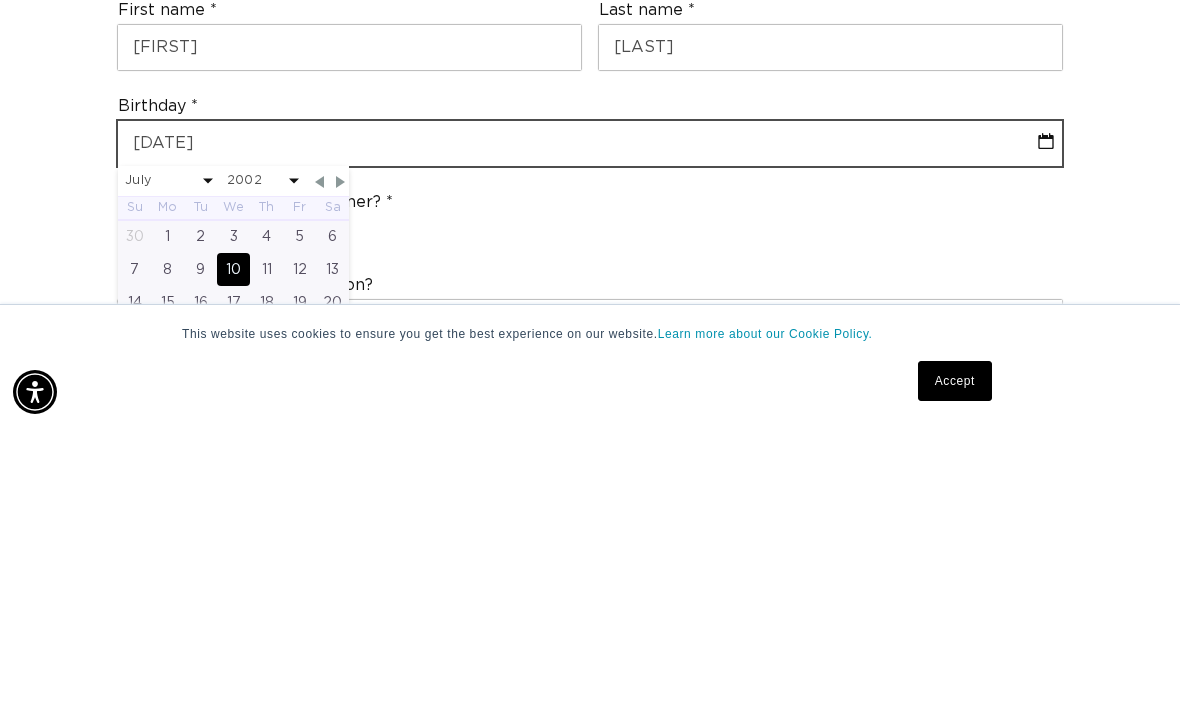 scroll, scrollTop: 407, scrollLeft: 0, axis: vertical 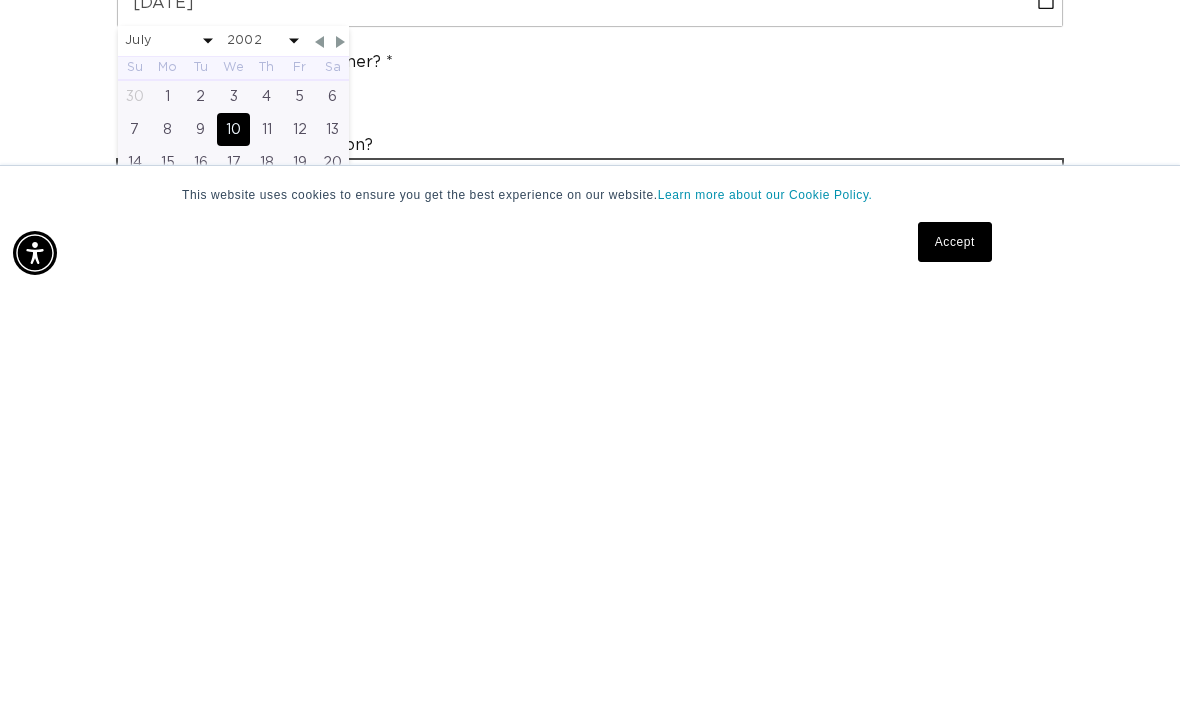 click at bounding box center (590, 604) 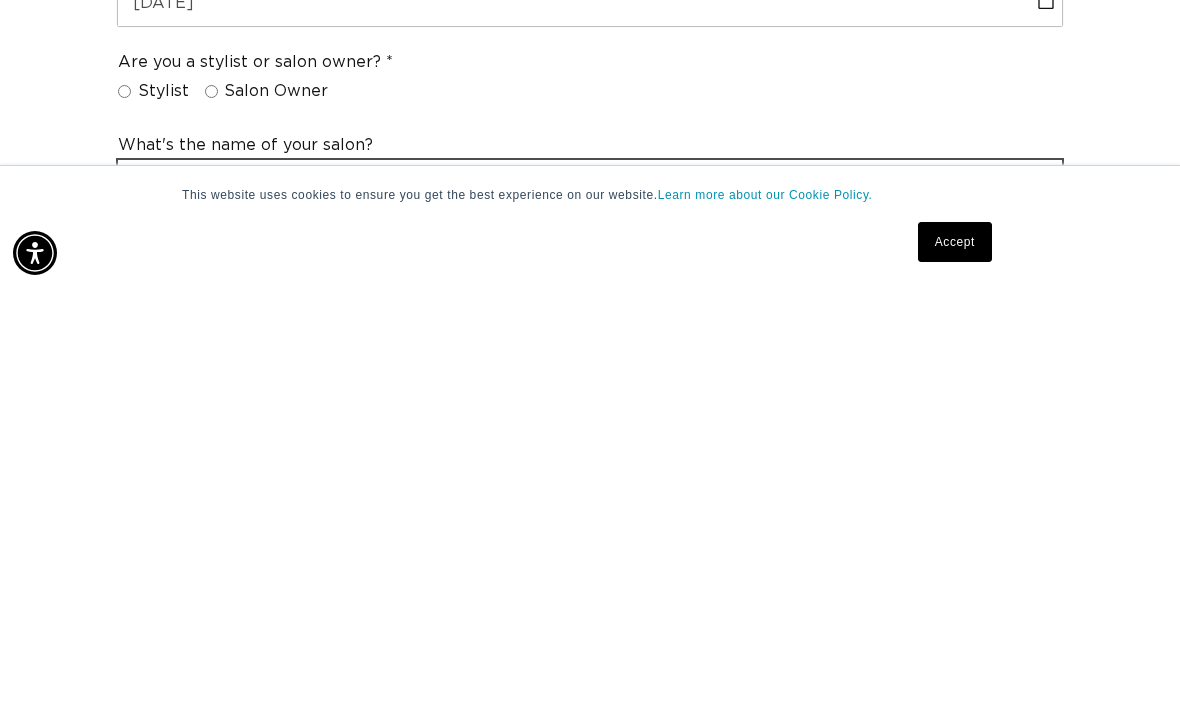 scroll, scrollTop: 0, scrollLeft: 0, axis: both 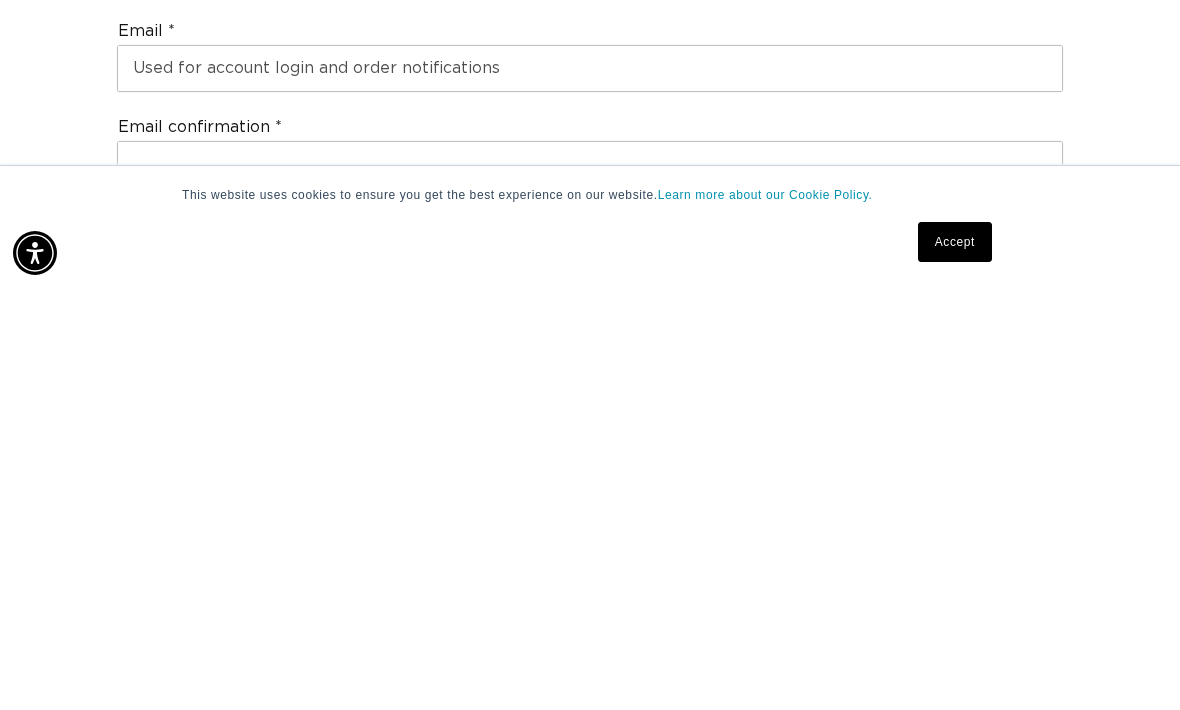 type on "Locksbyang" 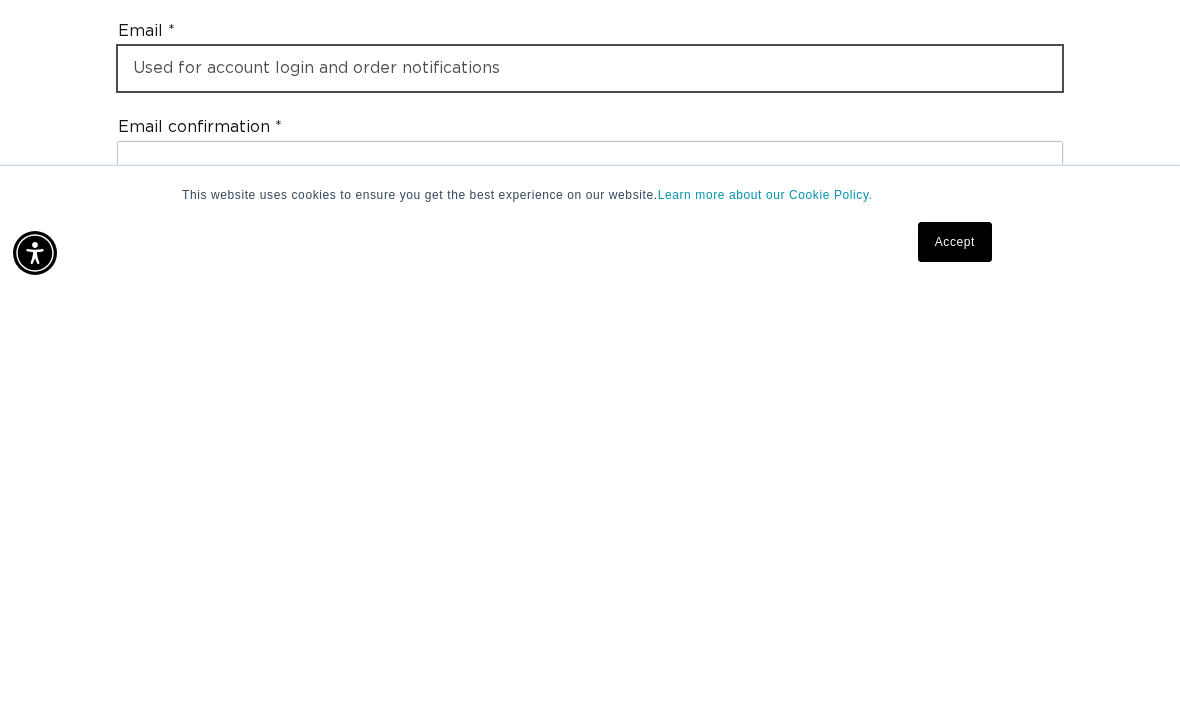 click at bounding box center [590, 490] 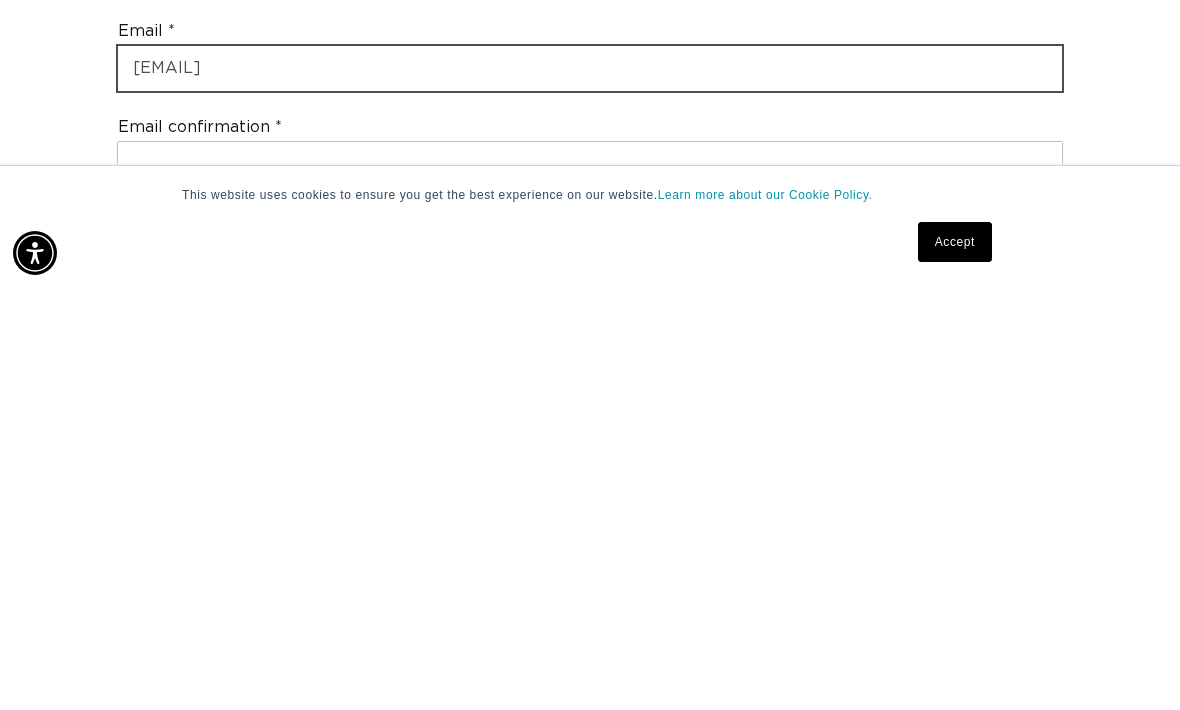 scroll, scrollTop: 0, scrollLeft: 1038, axis: horizontal 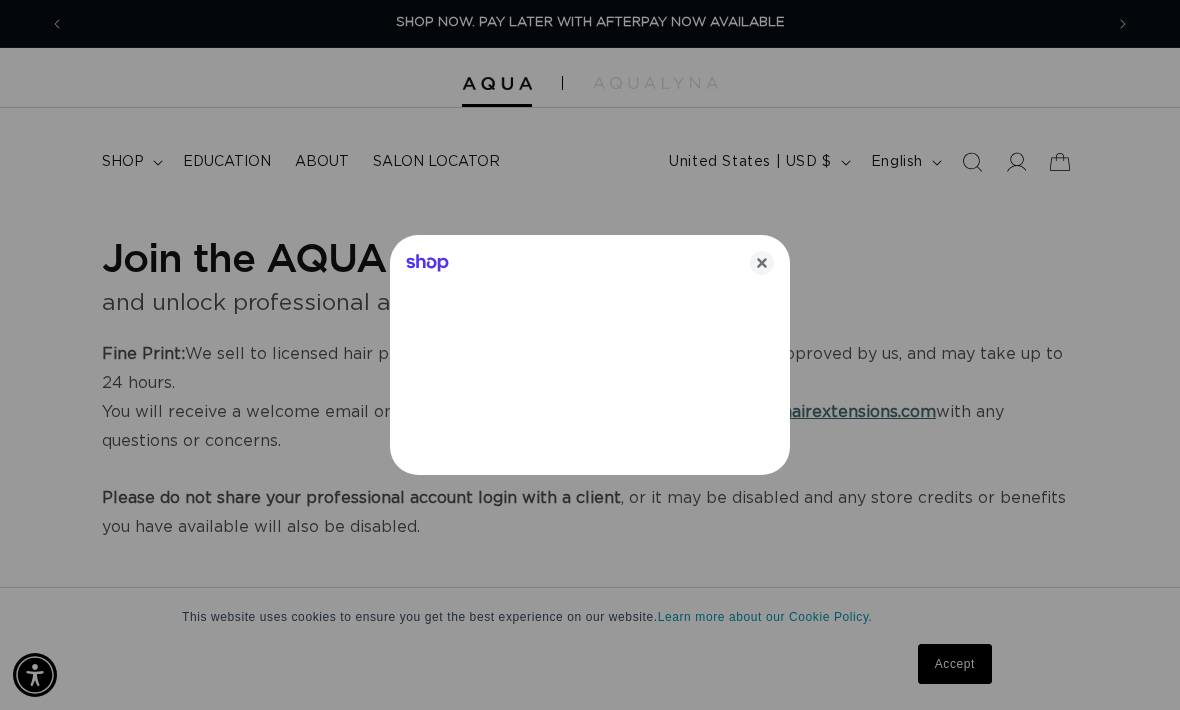 type on "pohlitangela@gmail.com" 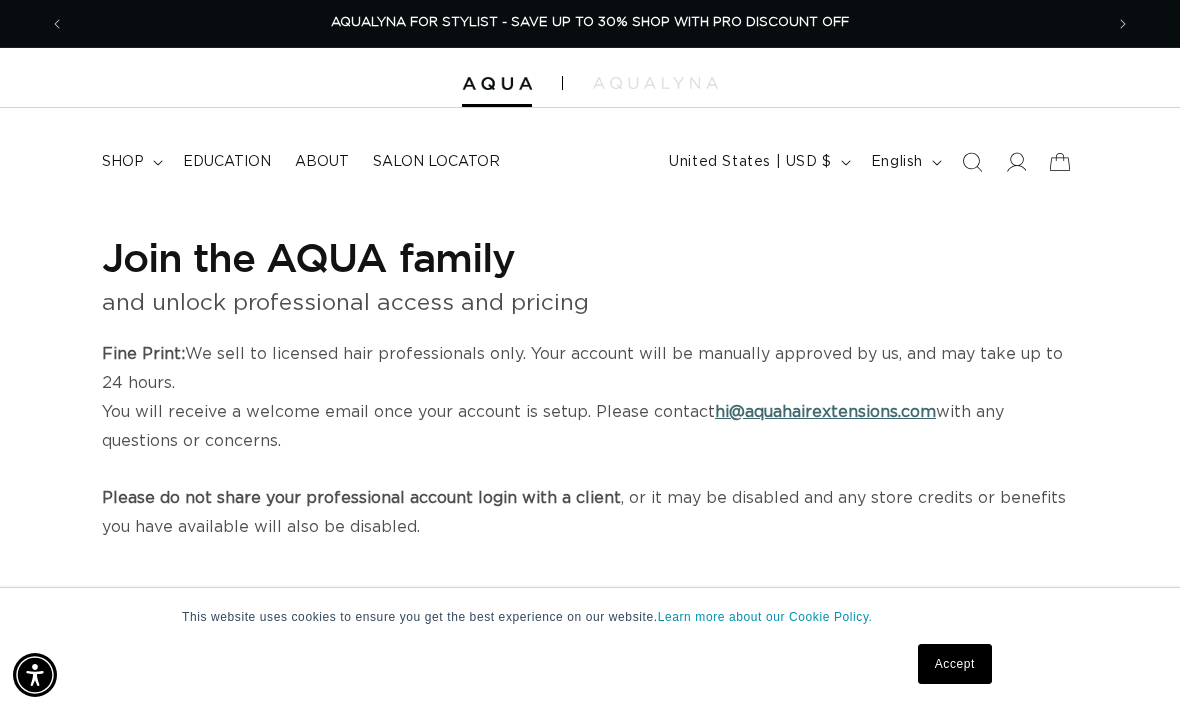 scroll, scrollTop: 0, scrollLeft: 0, axis: both 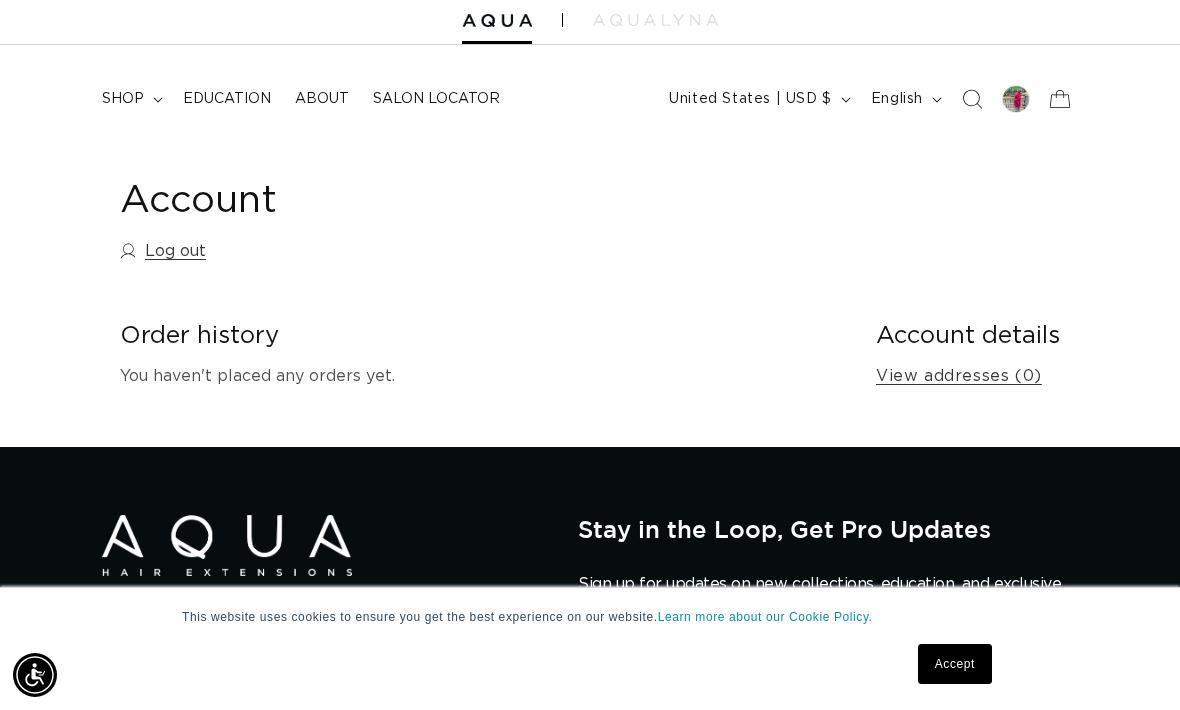 click on "shop" at bounding box center (123, 99) 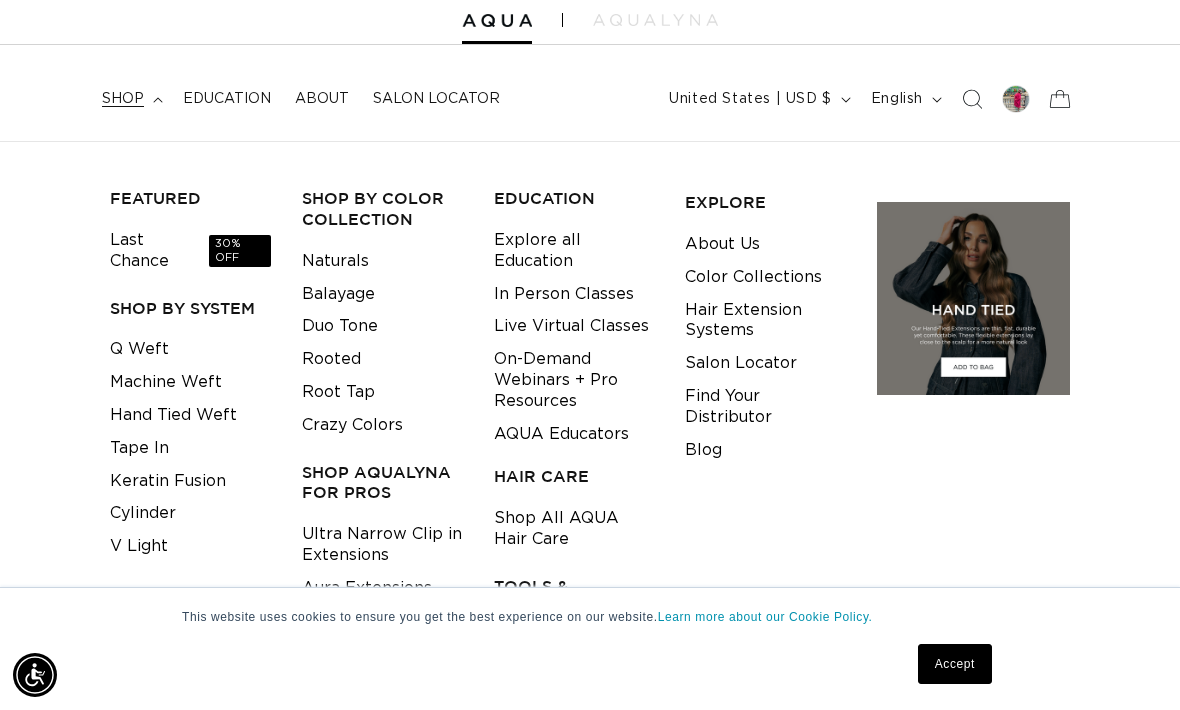 scroll, scrollTop: 0, scrollLeft: 0, axis: both 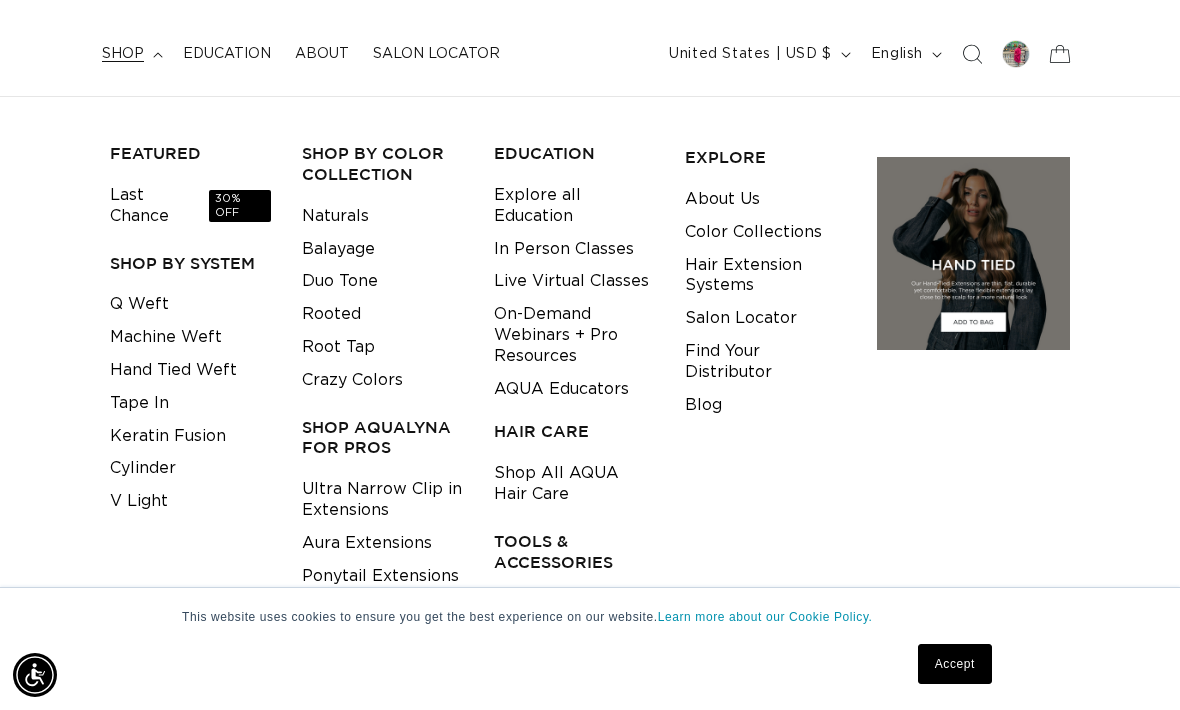 click on "Q Weft" at bounding box center [139, 304] 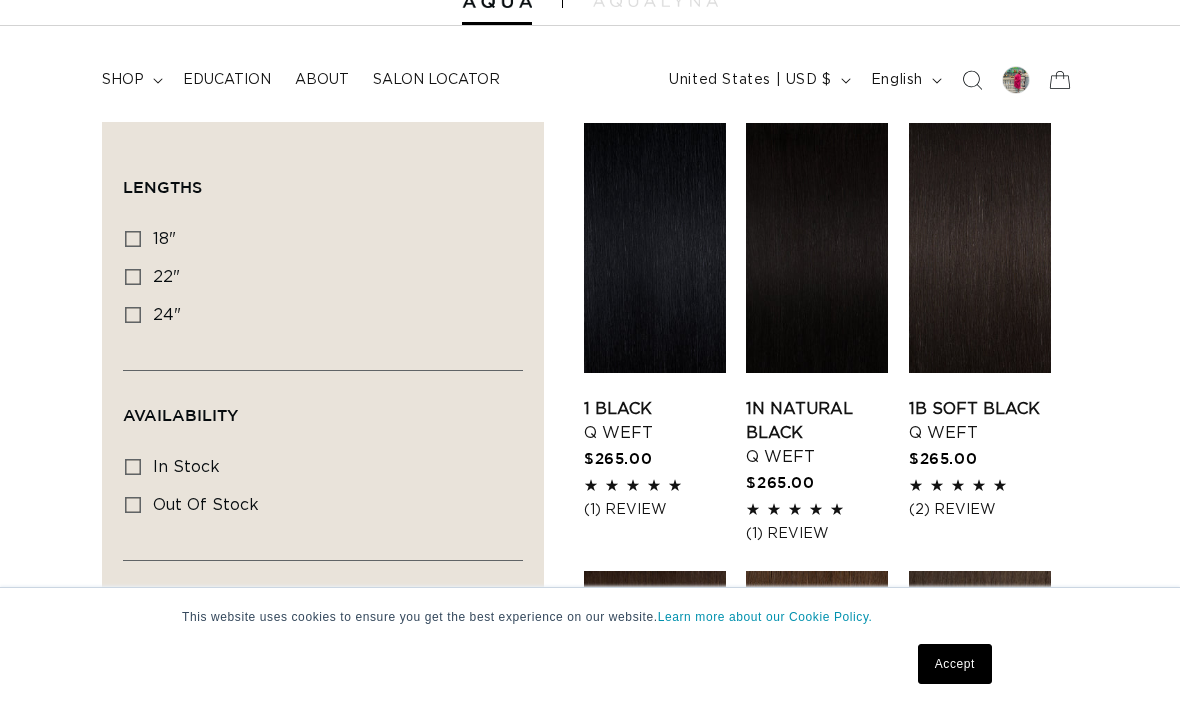 scroll, scrollTop: 0, scrollLeft: 0, axis: both 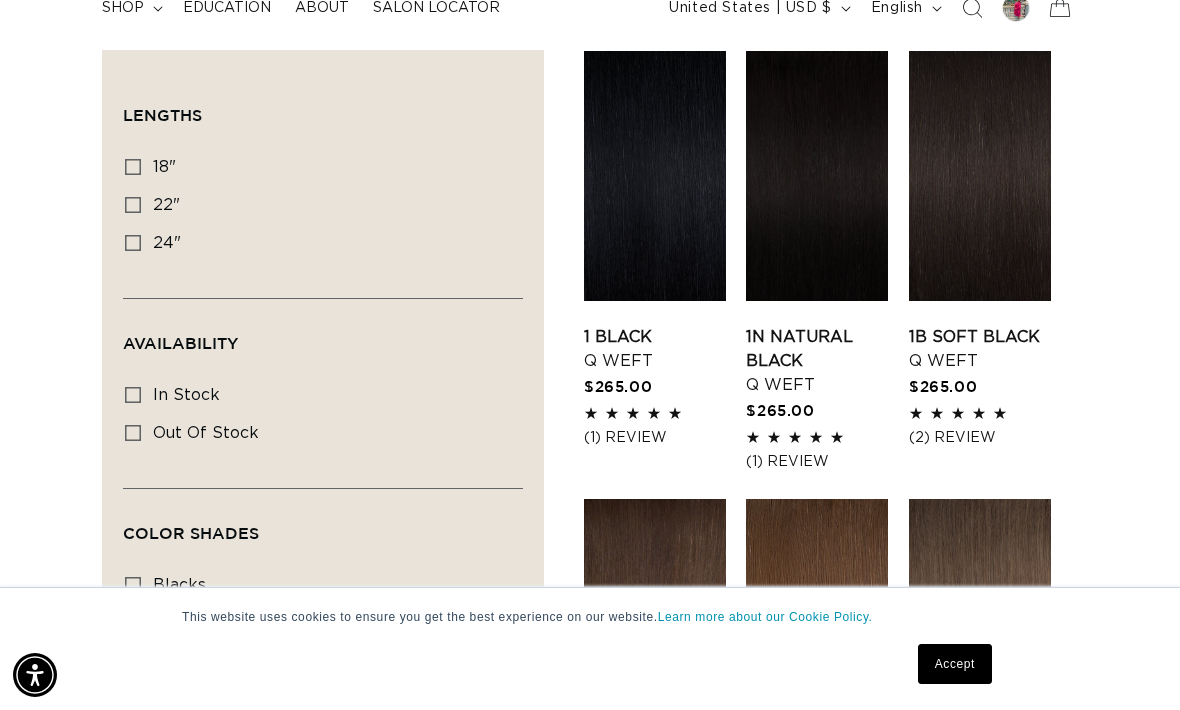 click on "Filter:
Lengths
(0)
Lengths
18"
18" (5 products)
22"
22" (5 products)
24"
Availability" at bounding box center [323, 601] 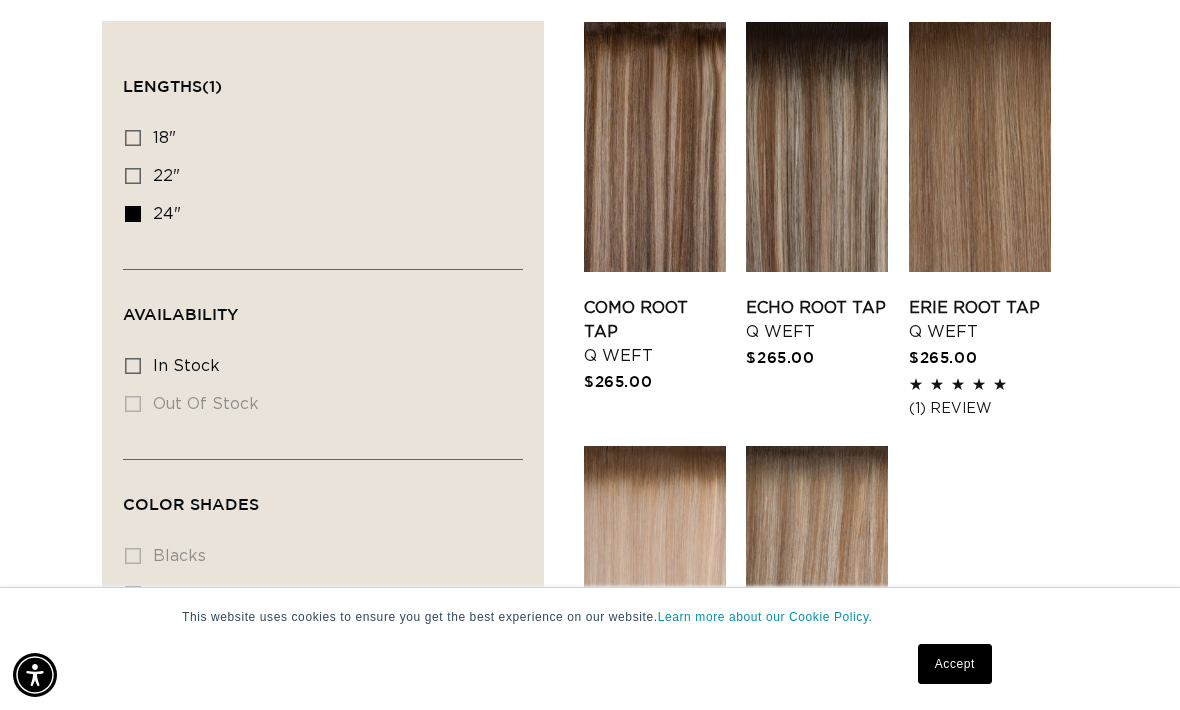 scroll, scrollTop: 191, scrollLeft: 0, axis: vertical 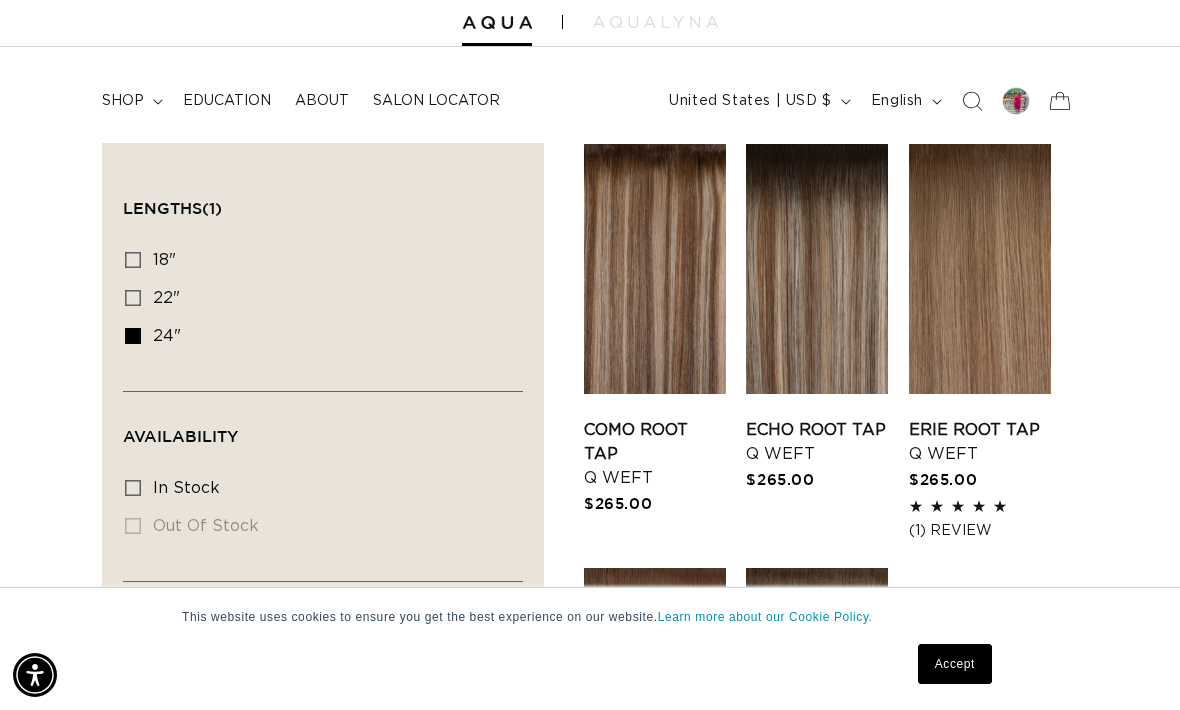 click on "Como Root Tap
Q Weft" at bounding box center (655, 454) 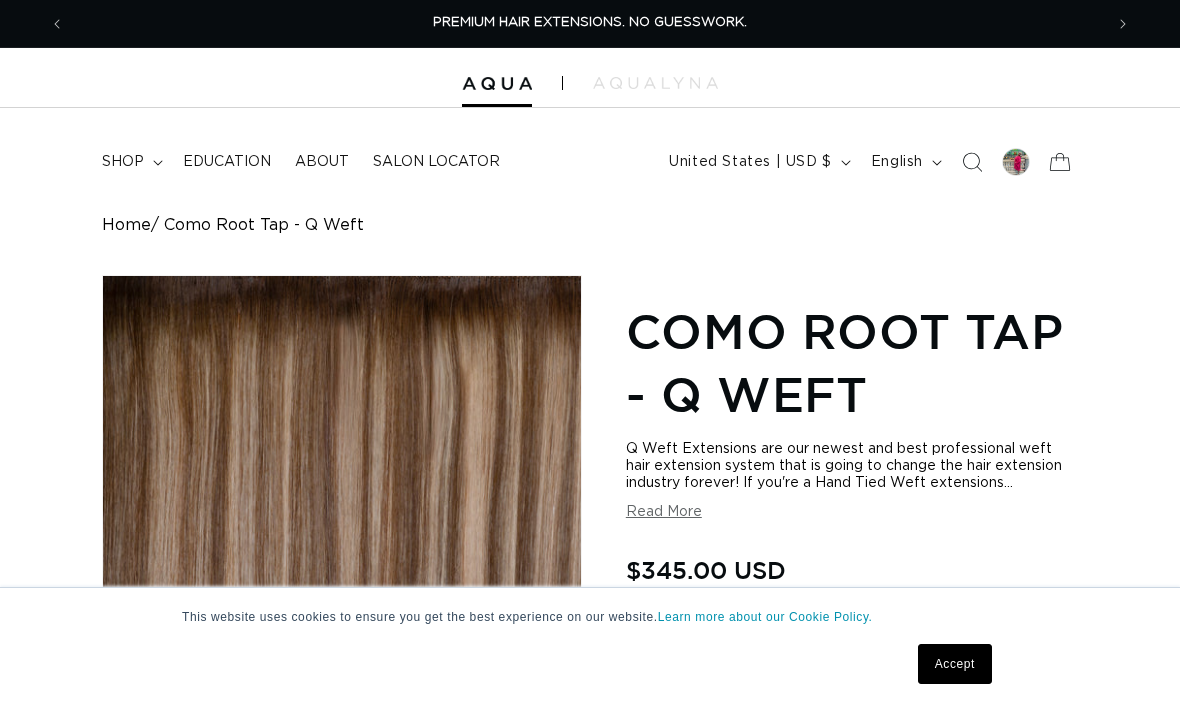 scroll, scrollTop: 0, scrollLeft: 0, axis: both 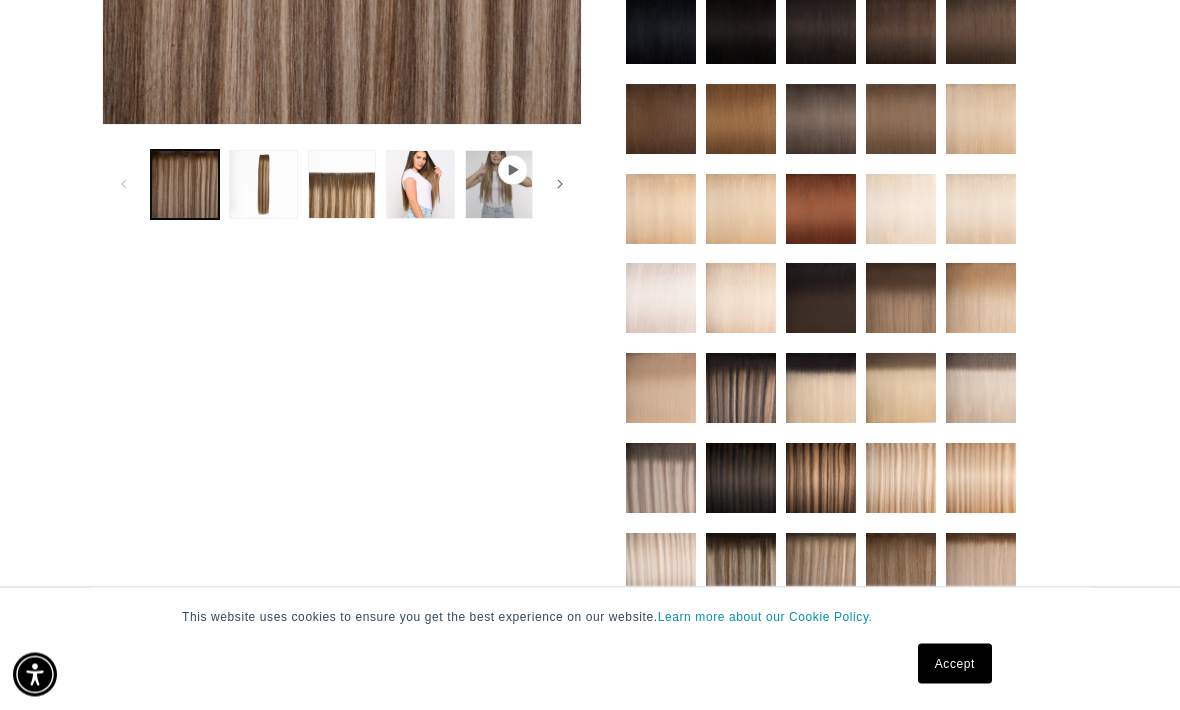 click at bounding box center (661, 479) 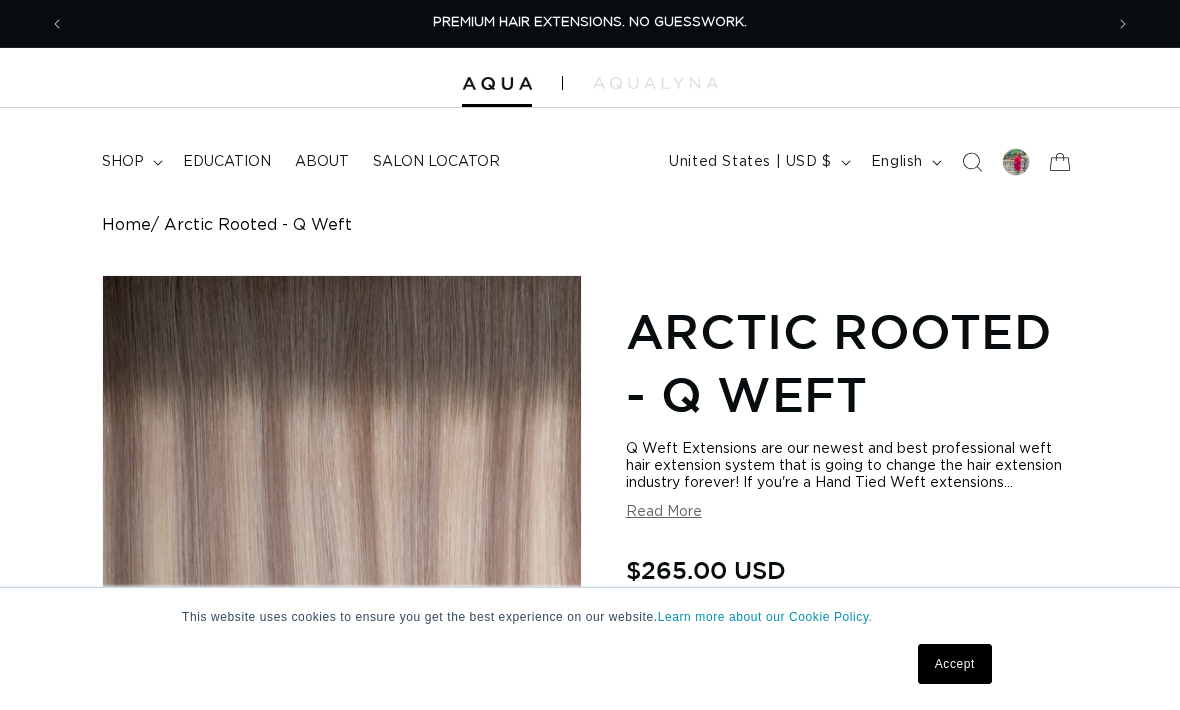 scroll, scrollTop: 0, scrollLeft: 0, axis: both 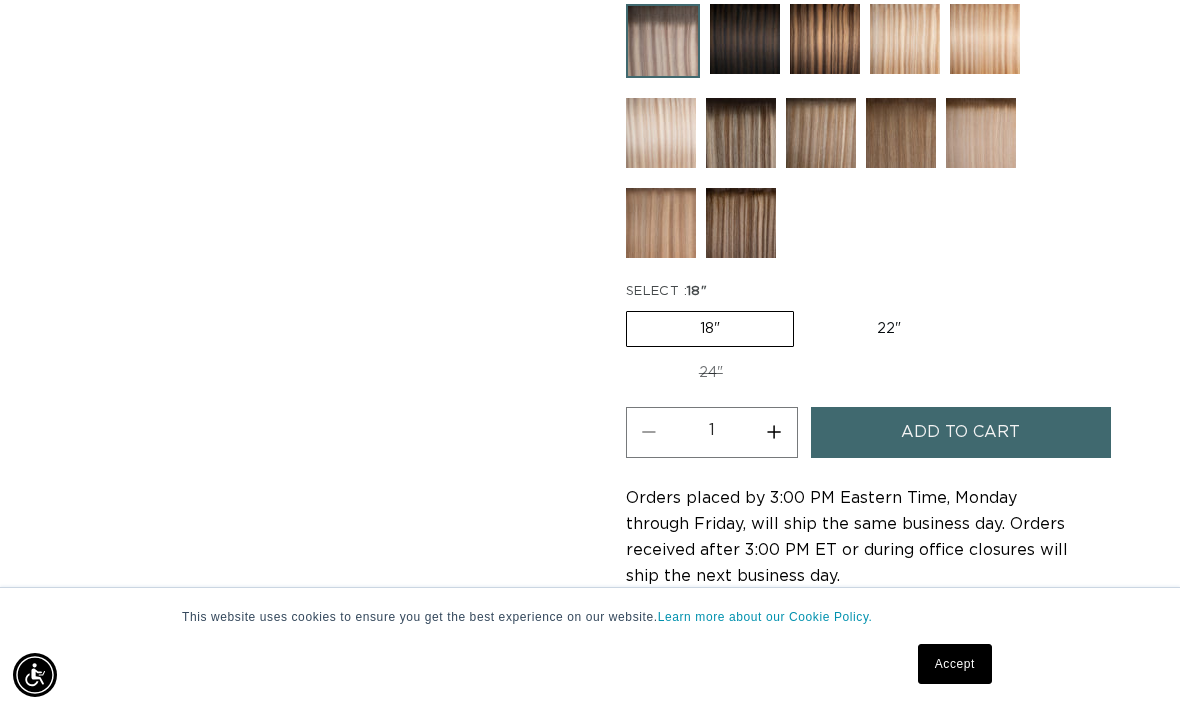 click on "22" Variant sold out or unavailable" at bounding box center (889, 329) 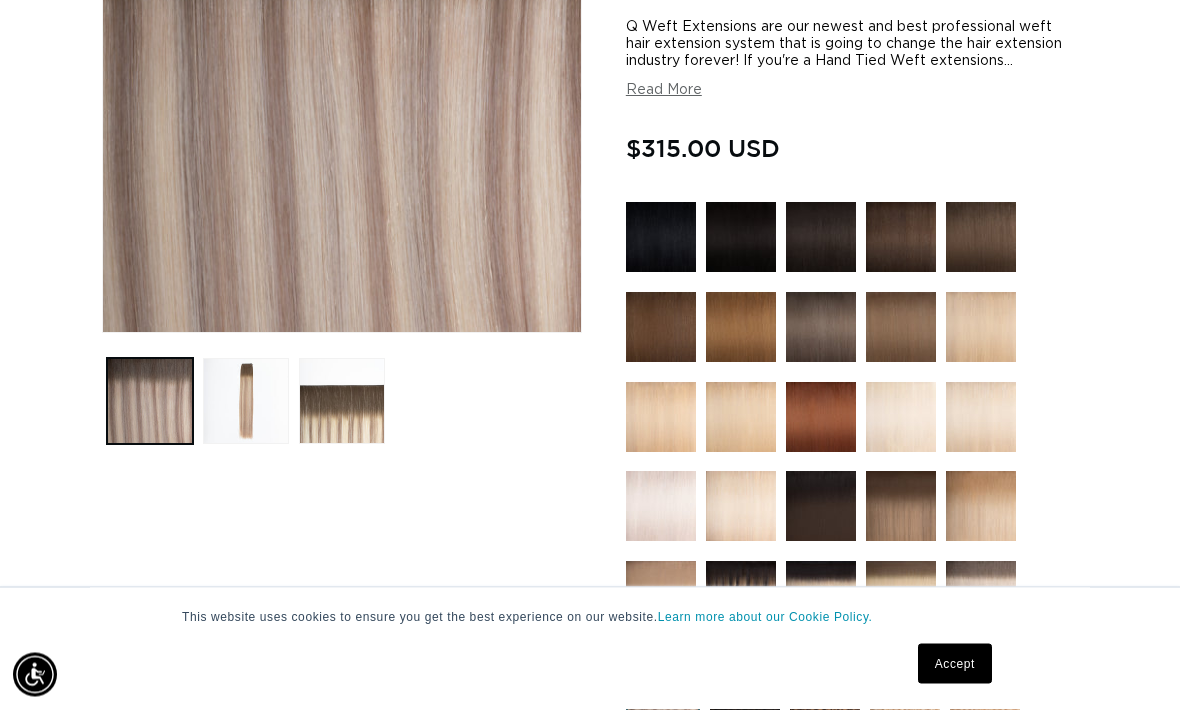 scroll, scrollTop: 340, scrollLeft: 0, axis: vertical 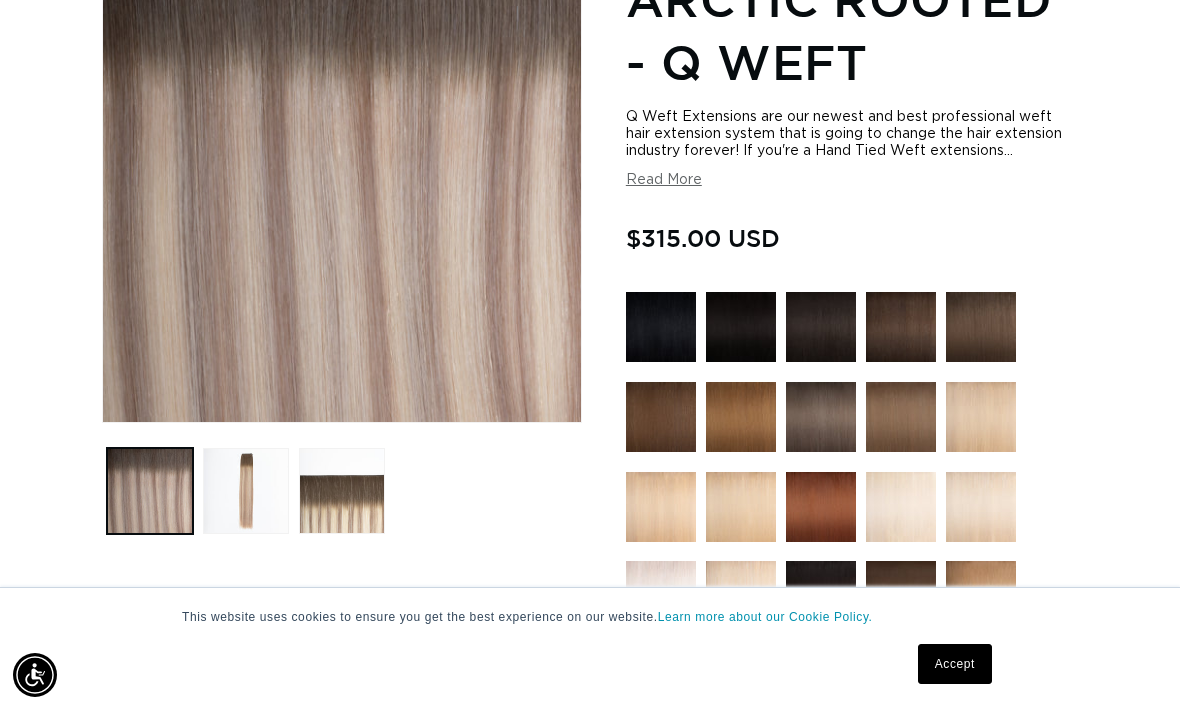 click at bounding box center (342, 491) 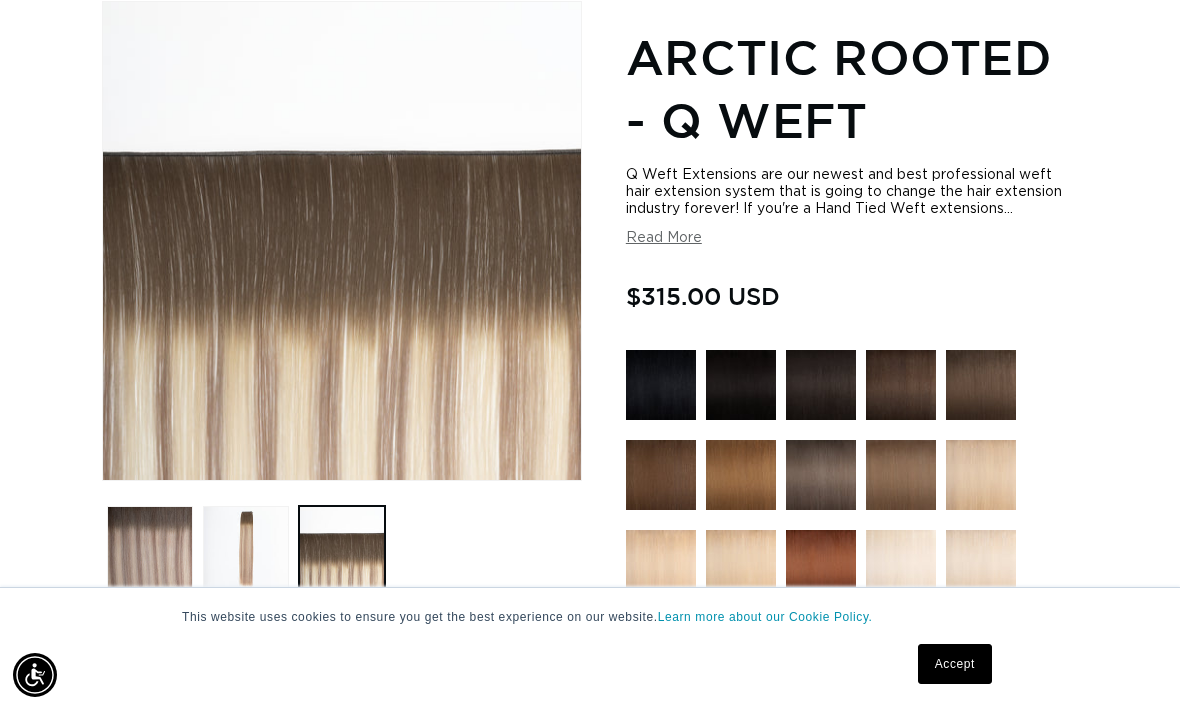 scroll, scrollTop: 330, scrollLeft: 0, axis: vertical 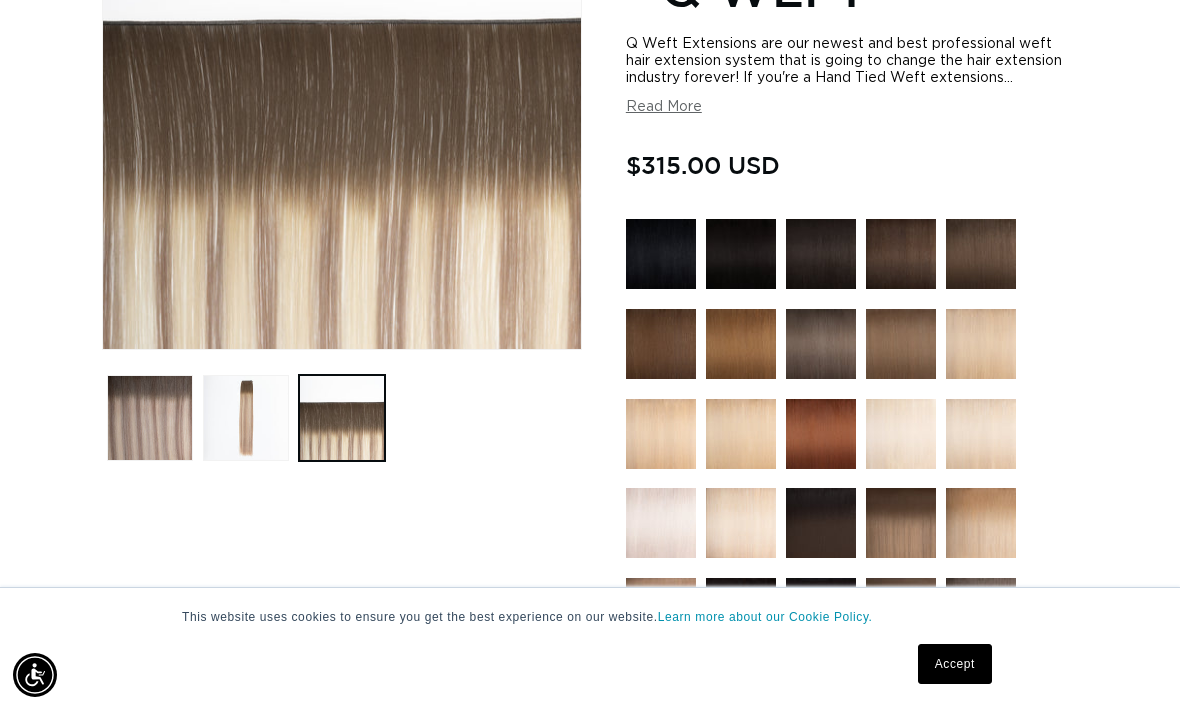 click at bounding box center (246, 418) 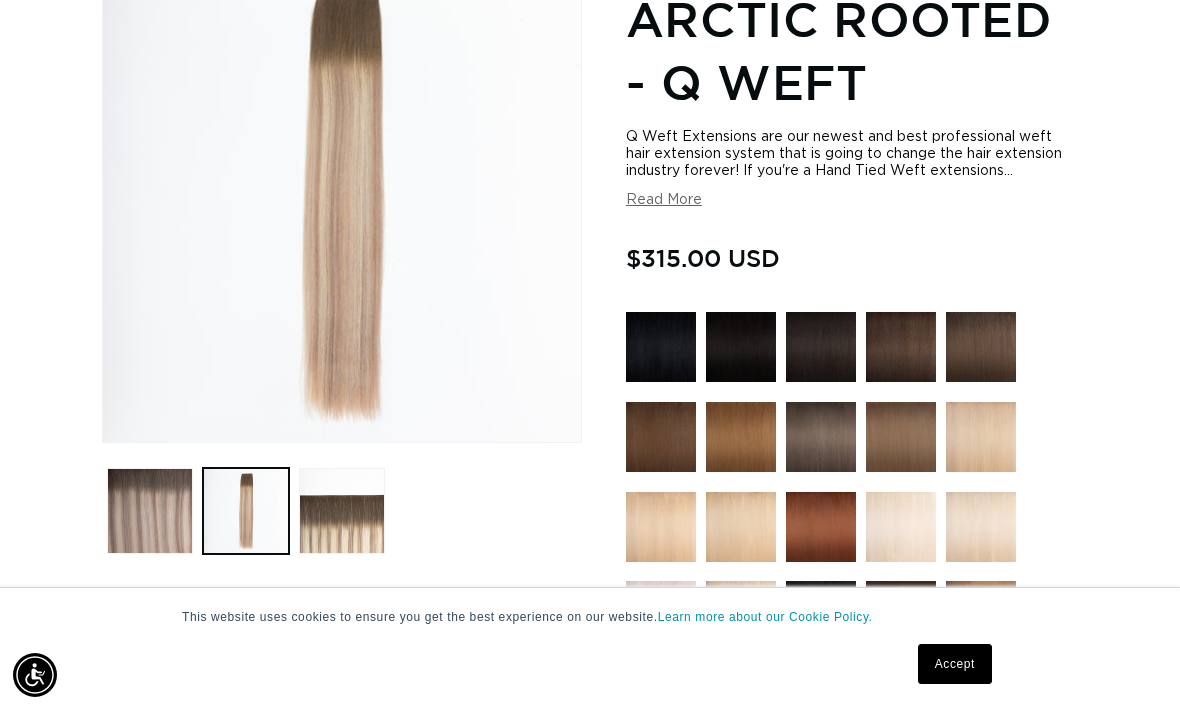 scroll, scrollTop: 274, scrollLeft: 0, axis: vertical 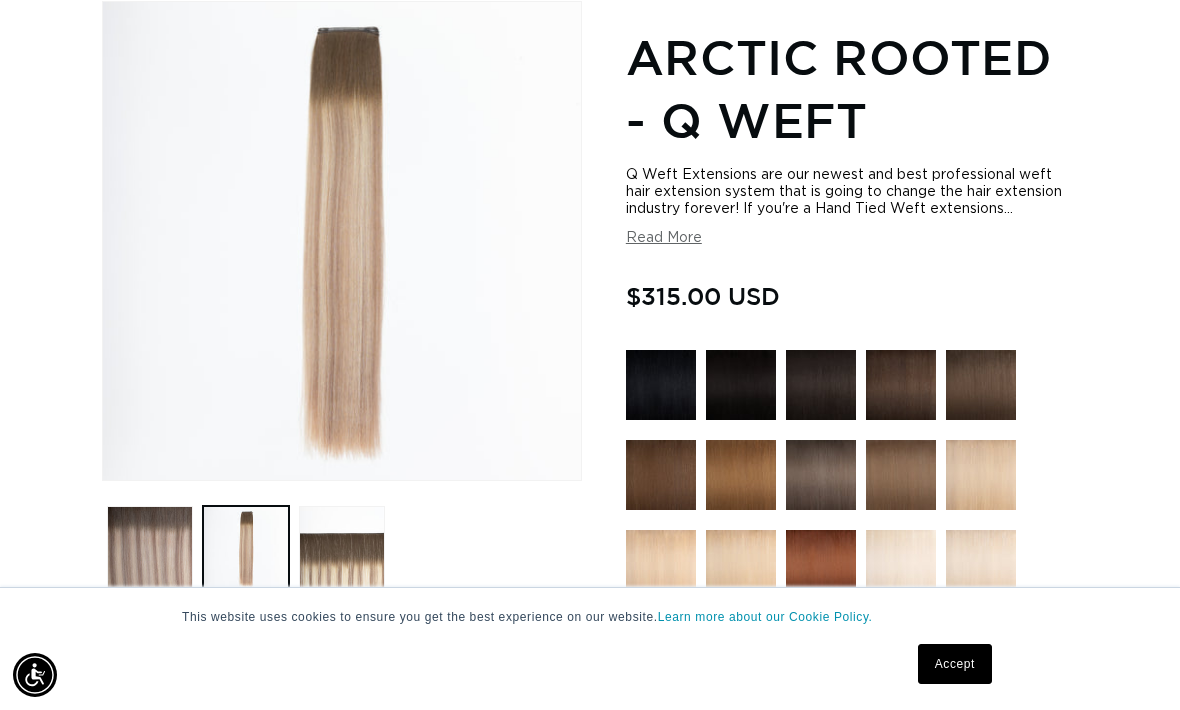 click at bounding box center (150, 549) 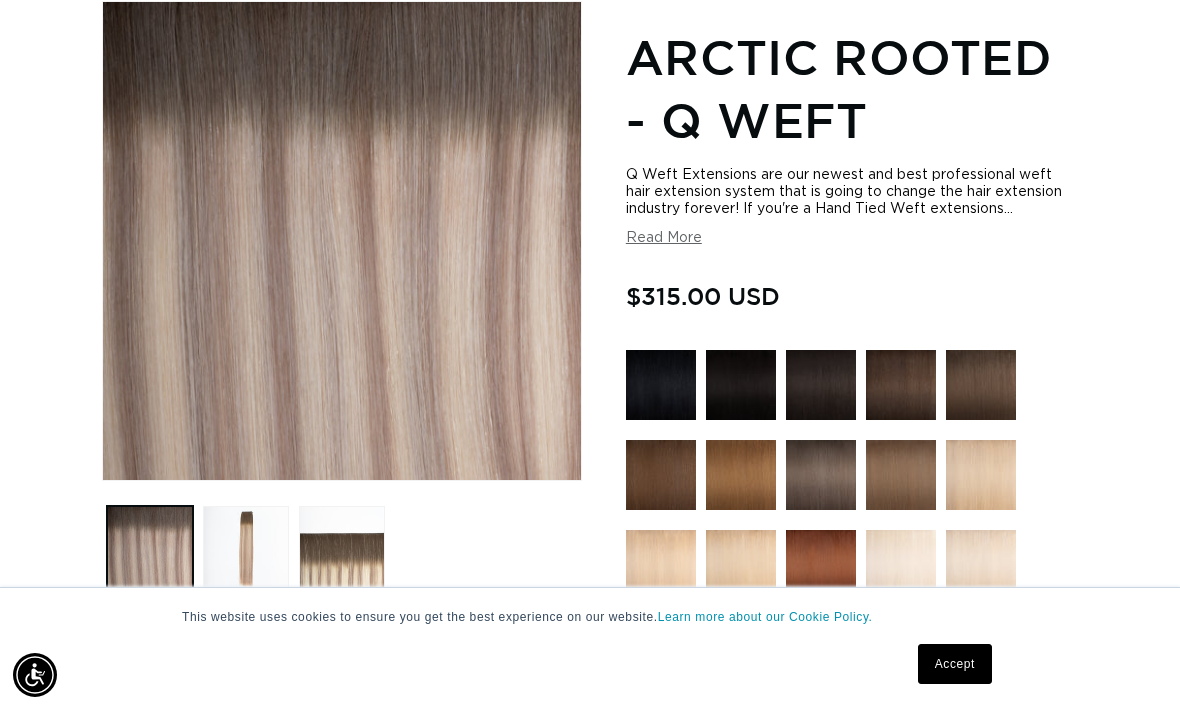 scroll, scrollTop: 0, scrollLeft: 1038, axis: horizontal 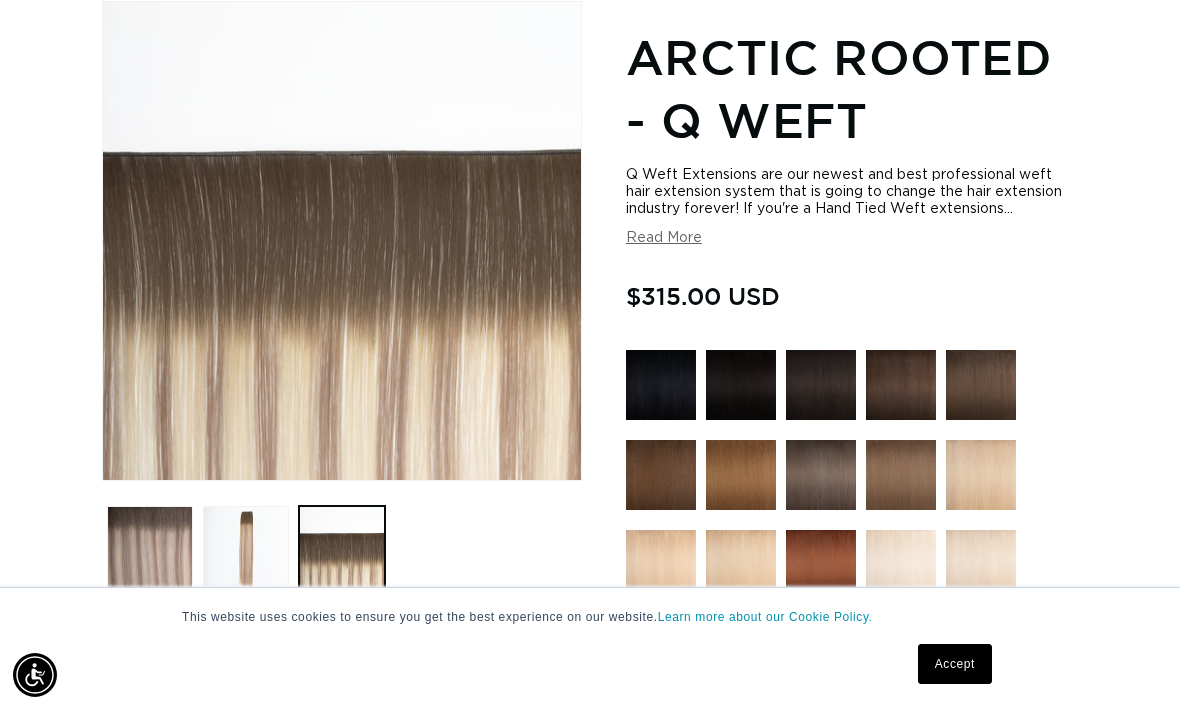 click at bounding box center [246, 549] 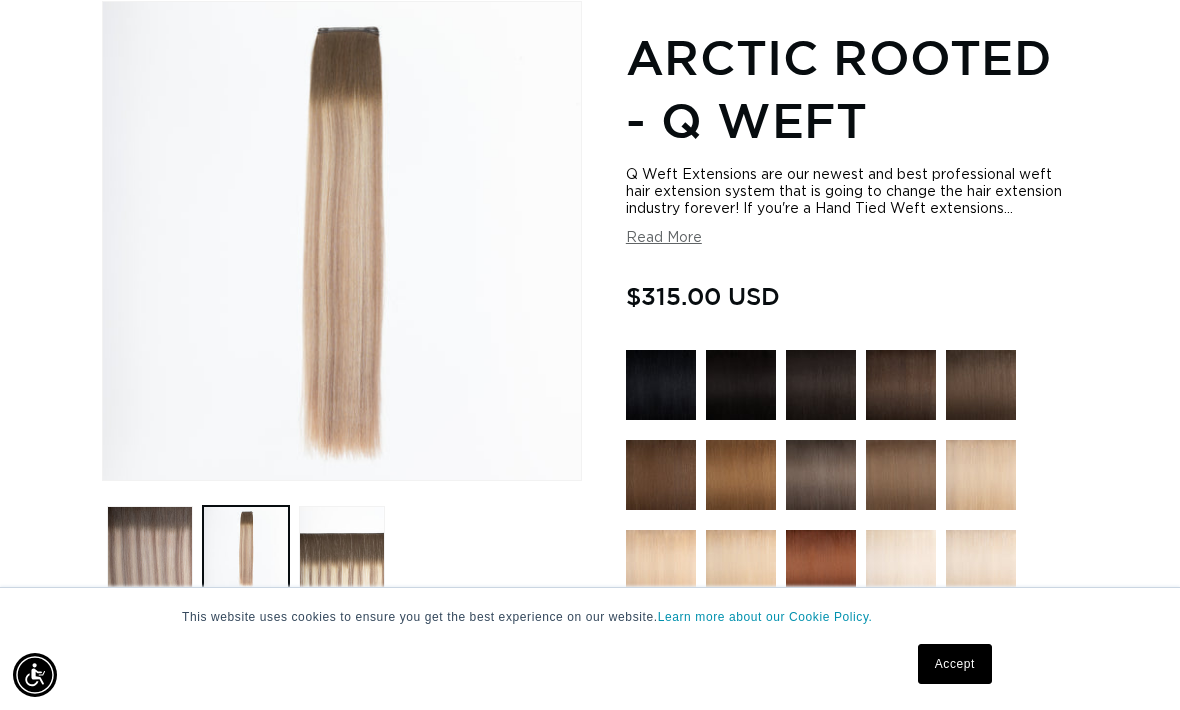 scroll, scrollTop: 0, scrollLeft: 0, axis: both 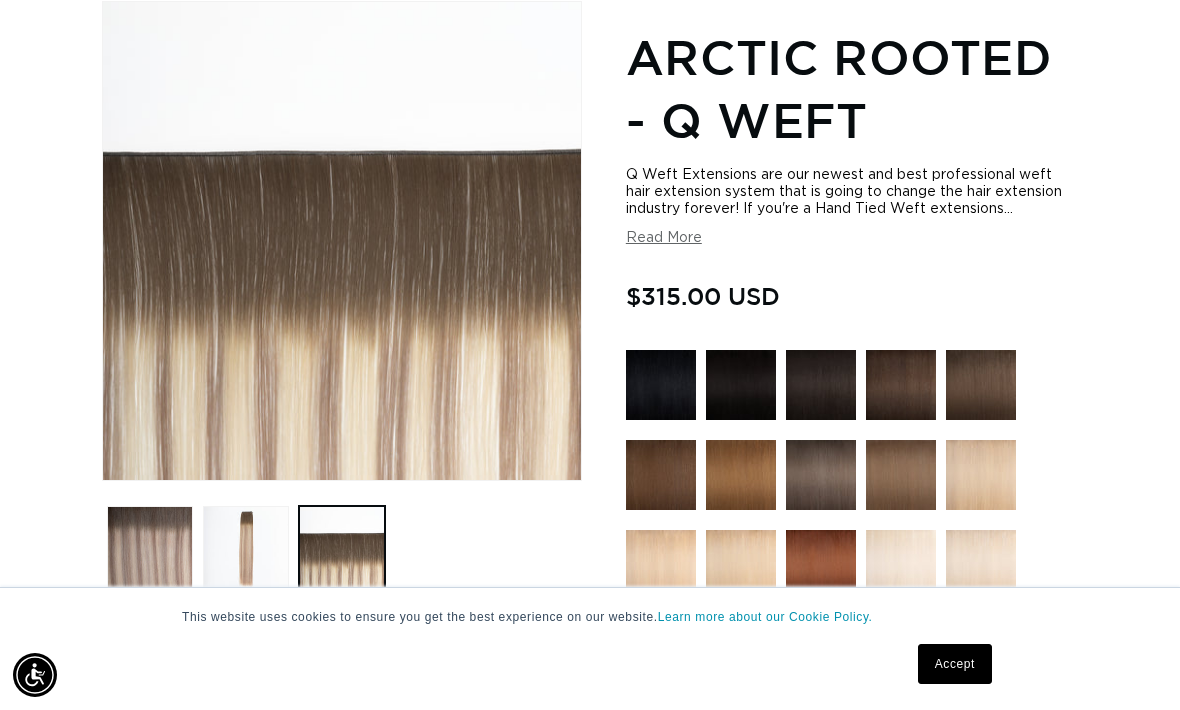 click at bounding box center [150, 549] 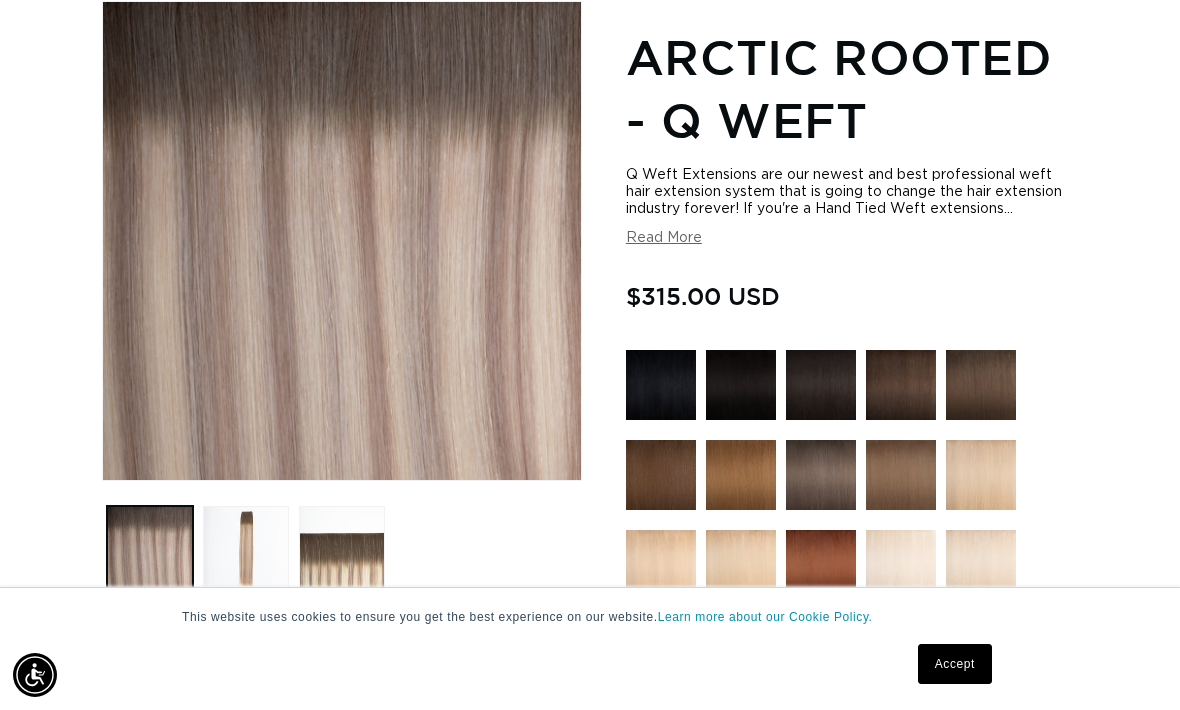 scroll, scrollTop: 0, scrollLeft: 2076, axis: horizontal 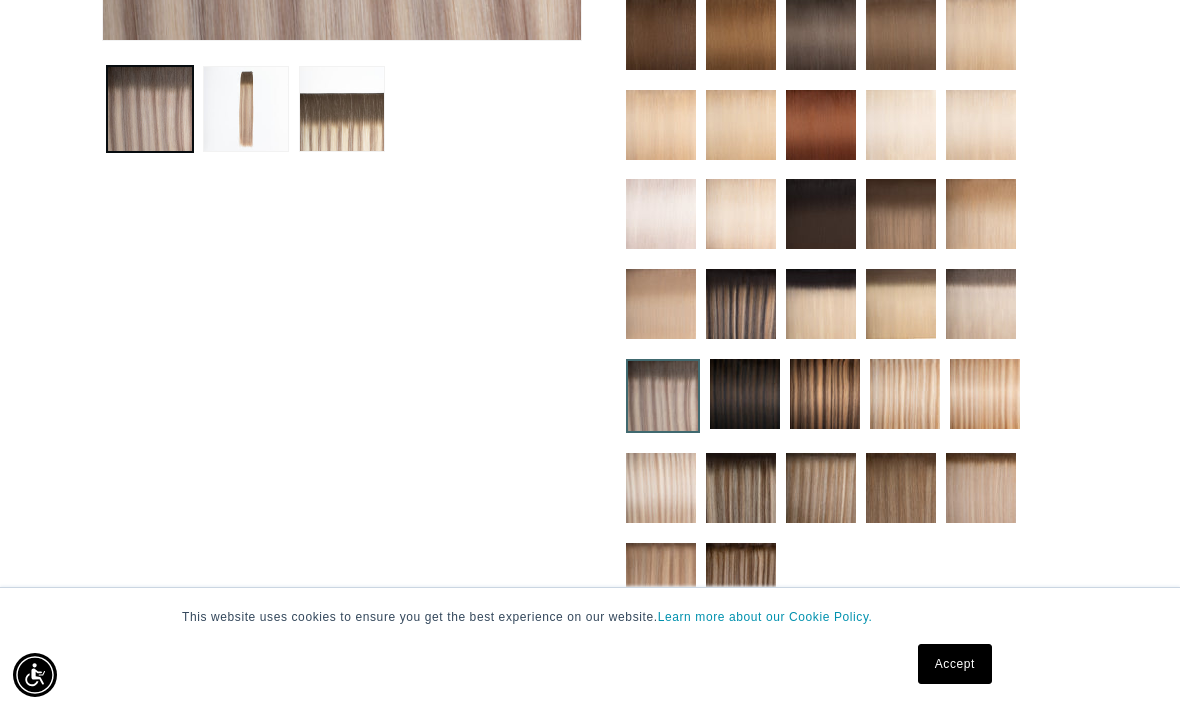 click at bounding box center (741, 578) 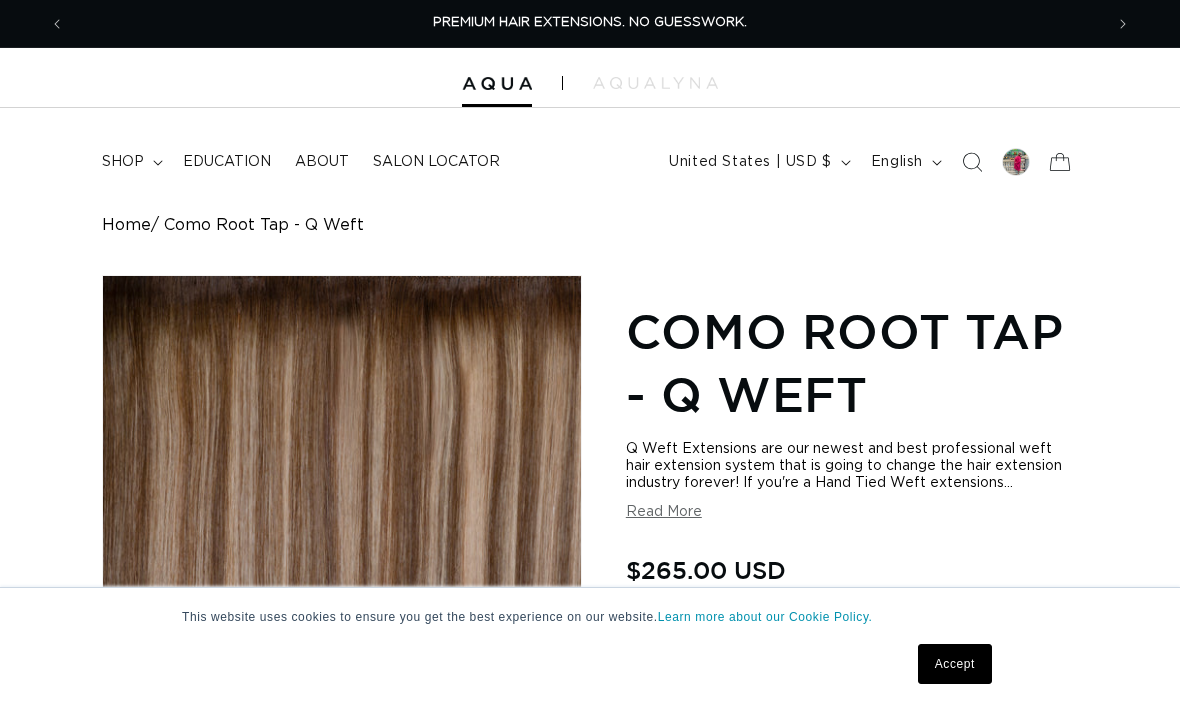scroll, scrollTop: 0, scrollLeft: 0, axis: both 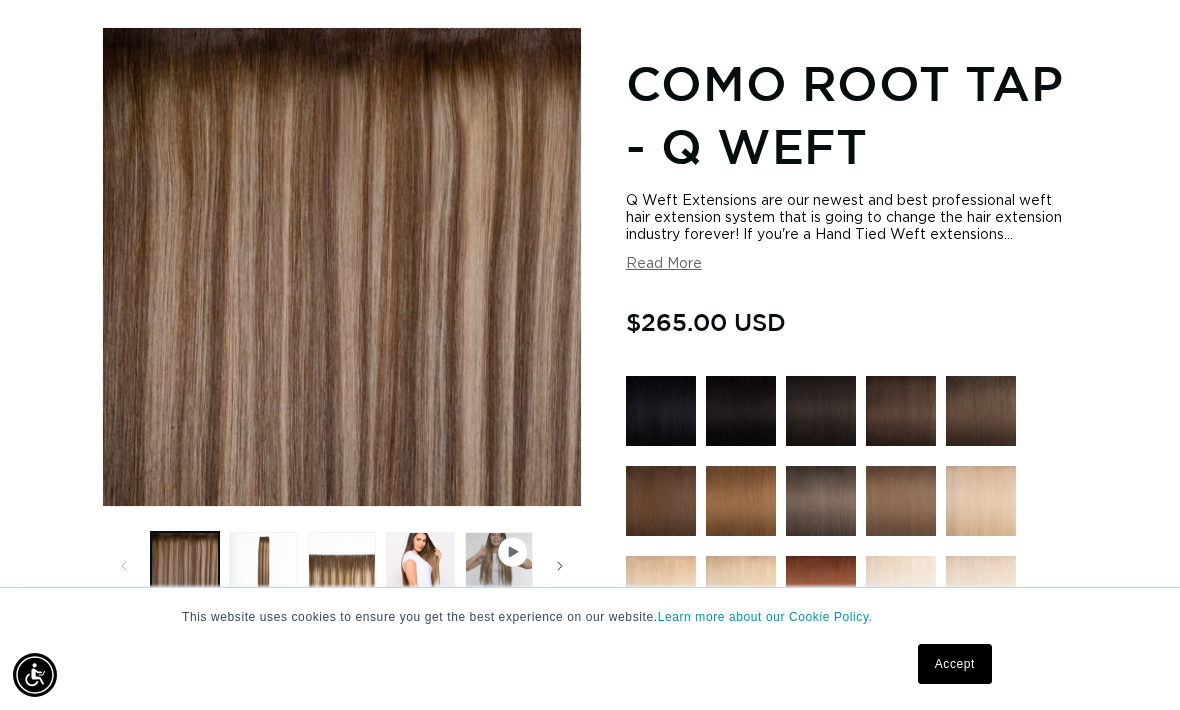 click at bounding box center [342, 566] 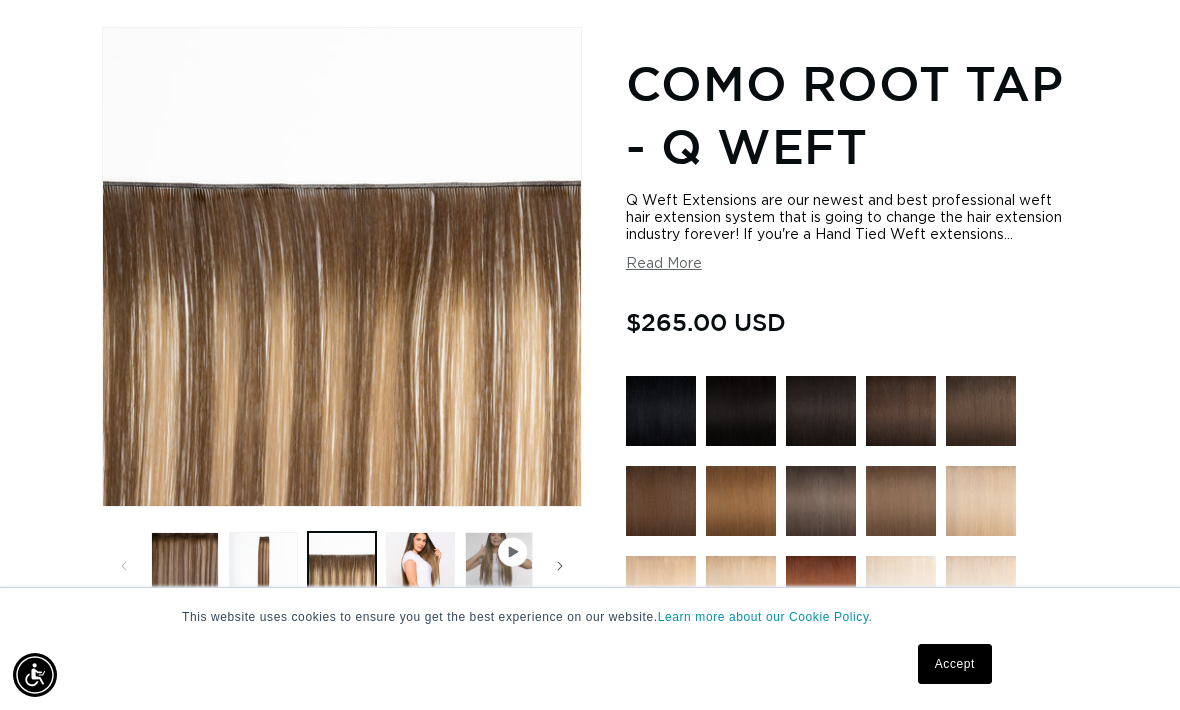 scroll, scrollTop: 0, scrollLeft: 2076, axis: horizontal 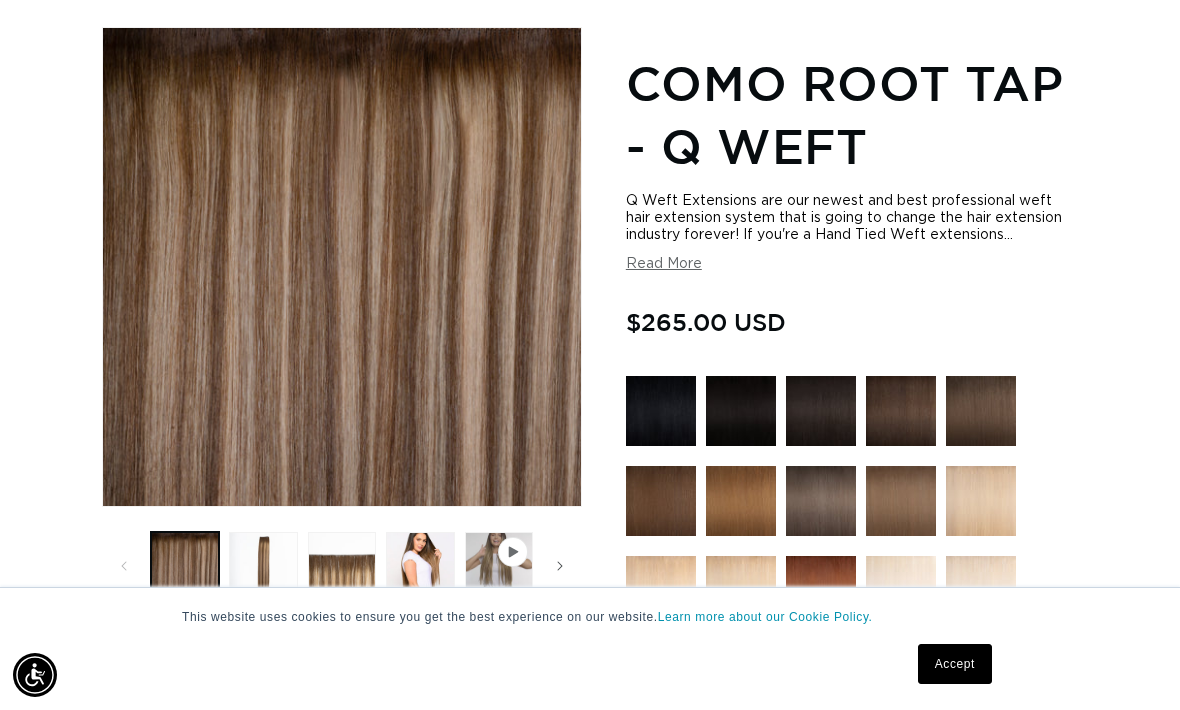 click on "Open media 1 in modal" at bounding box center (103, 506) 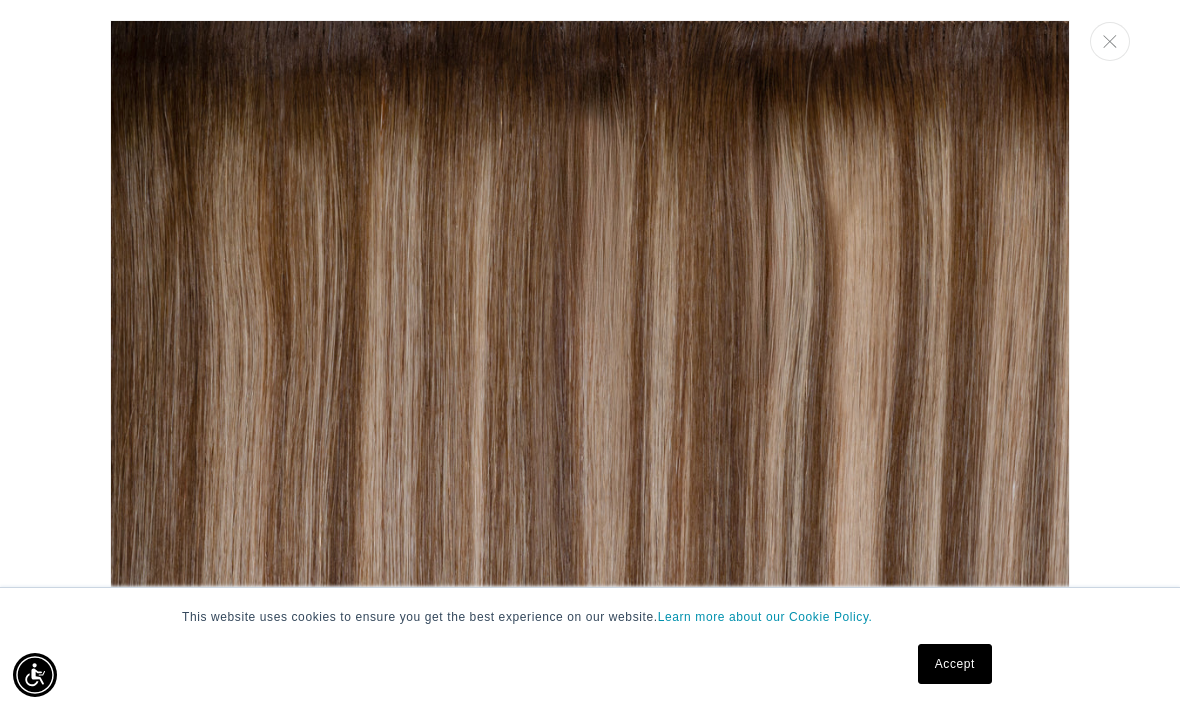 scroll, scrollTop: -1, scrollLeft: 0, axis: vertical 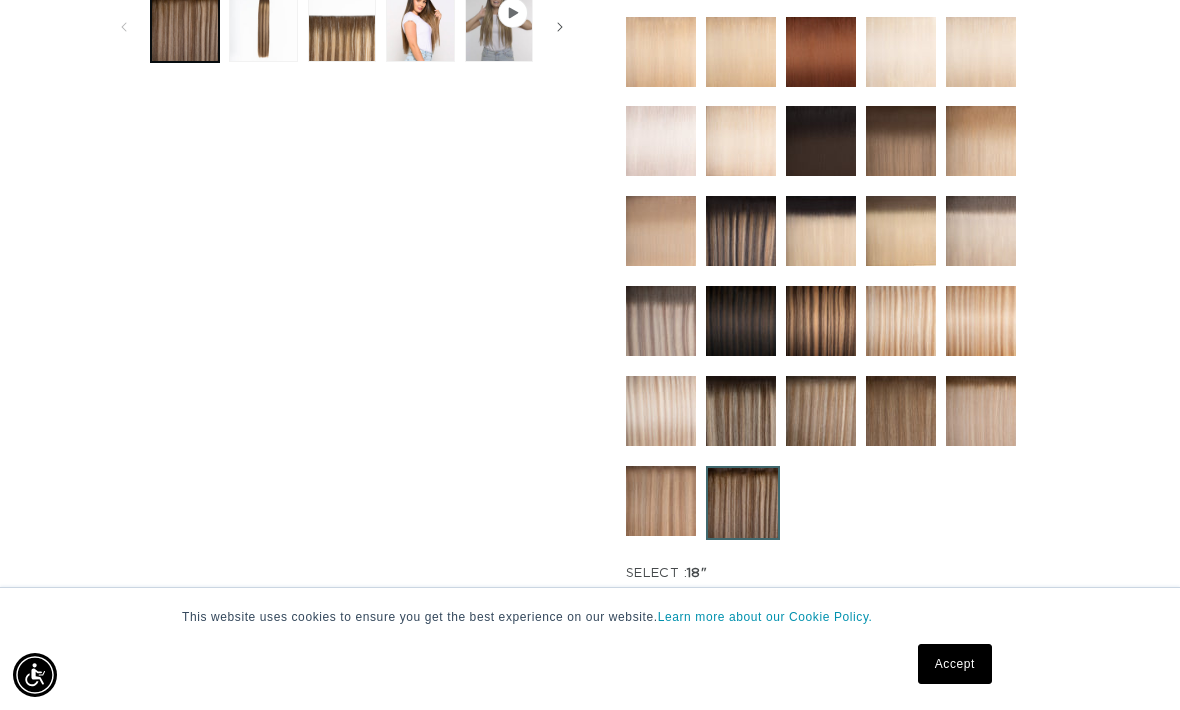 click at bounding box center [741, 411] 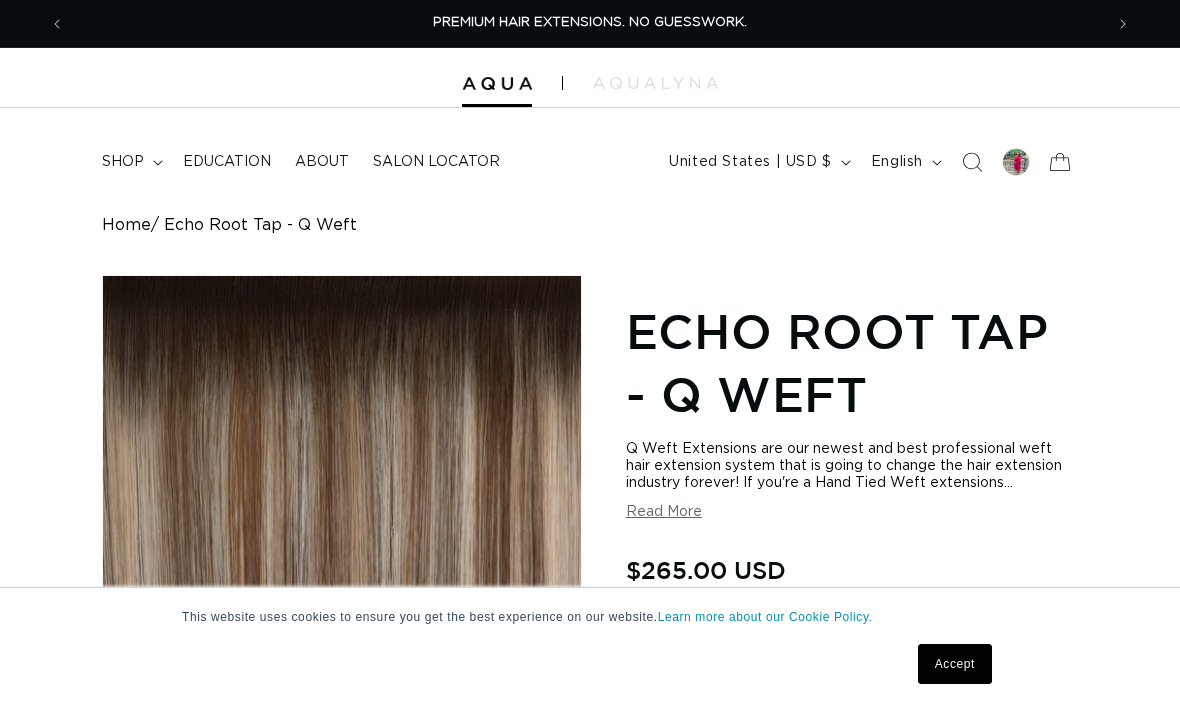 scroll, scrollTop: 0, scrollLeft: 0, axis: both 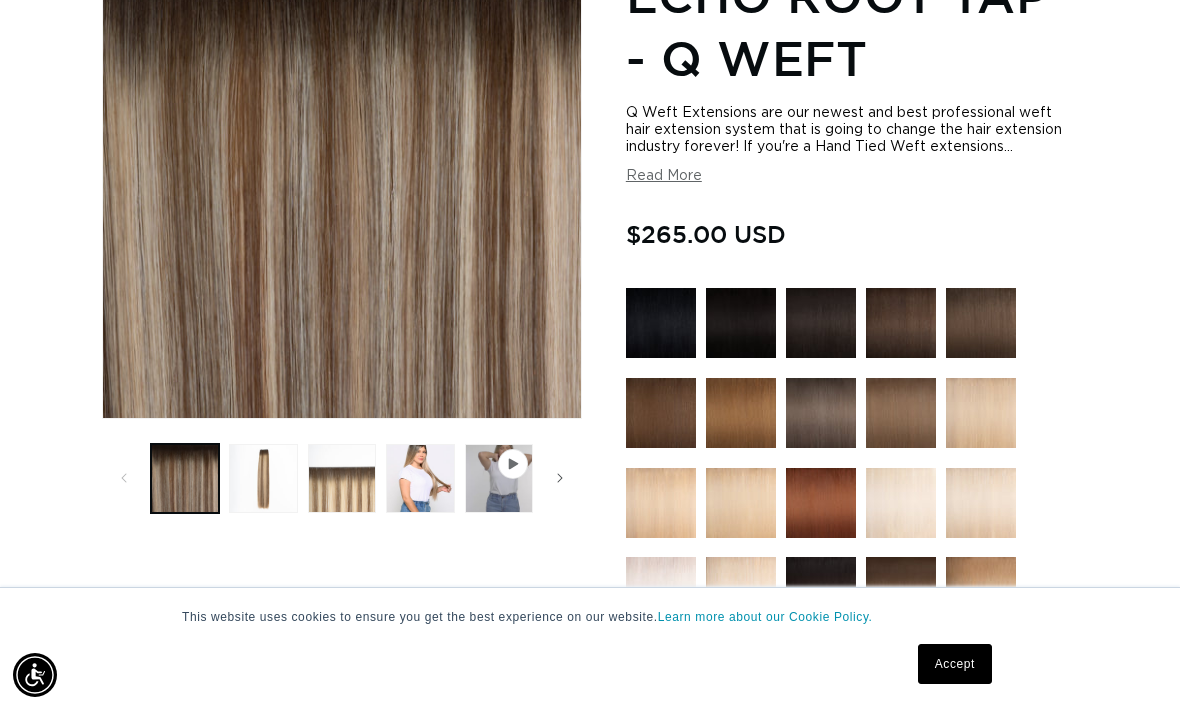 click at bounding box center (263, 478) 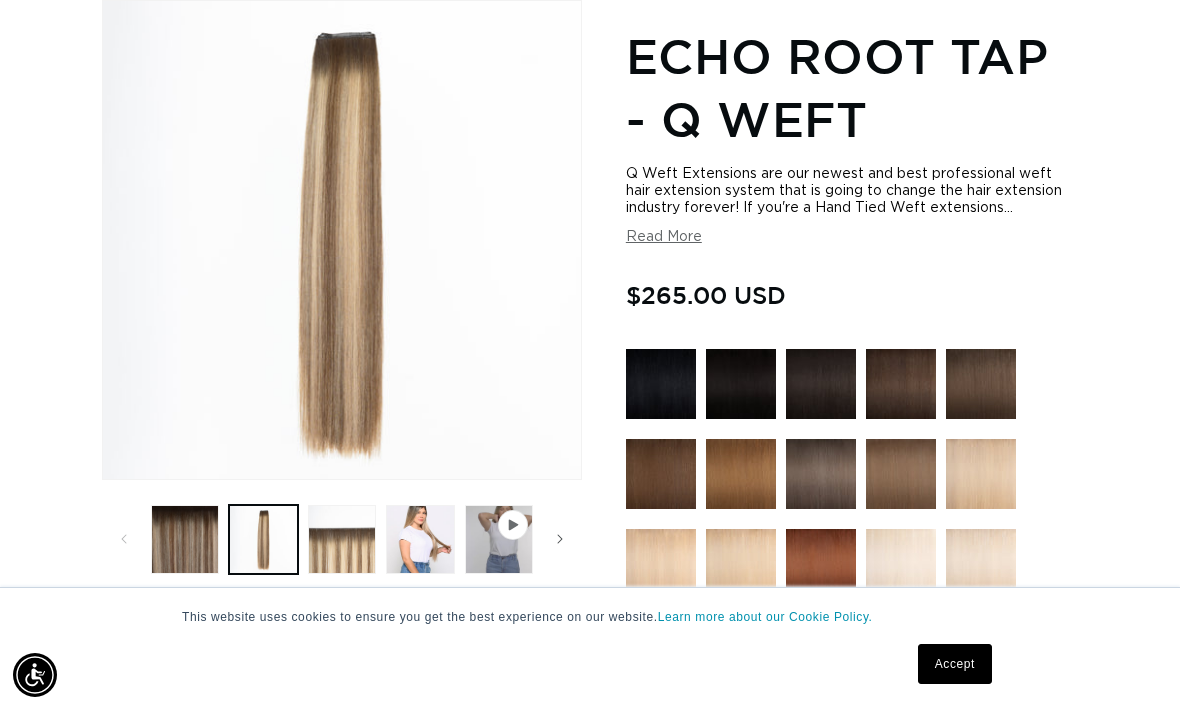 scroll, scrollTop: 274, scrollLeft: 0, axis: vertical 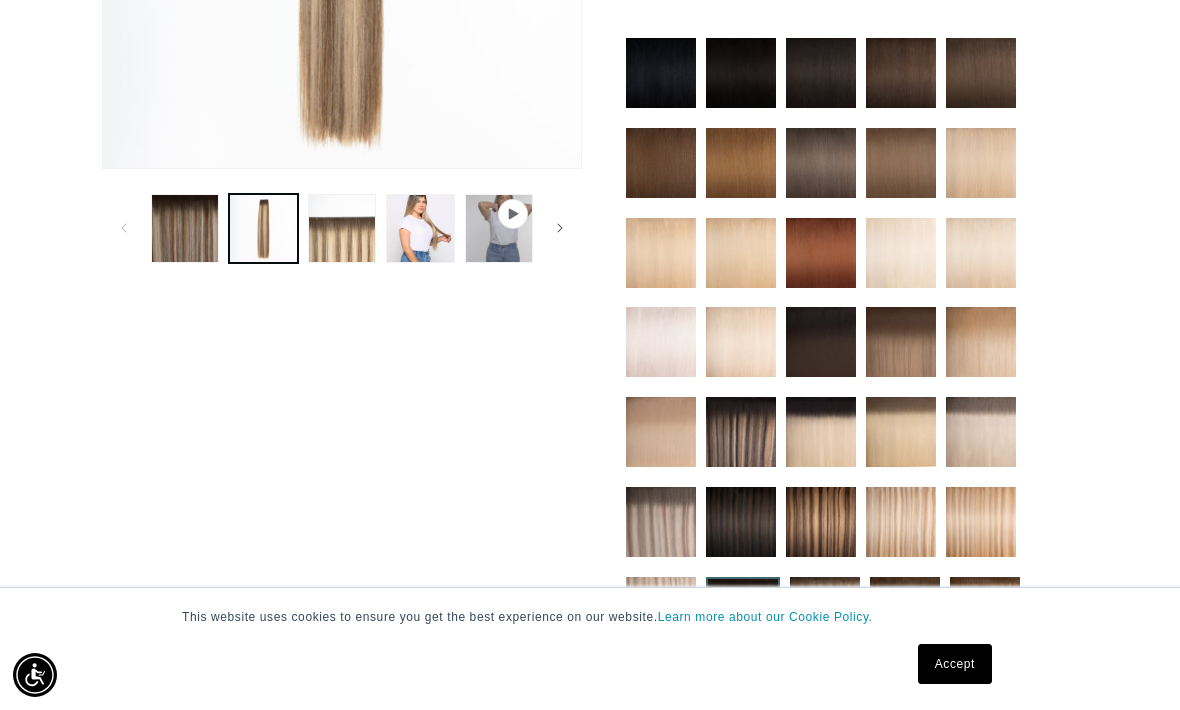 click at bounding box center (661, 522) 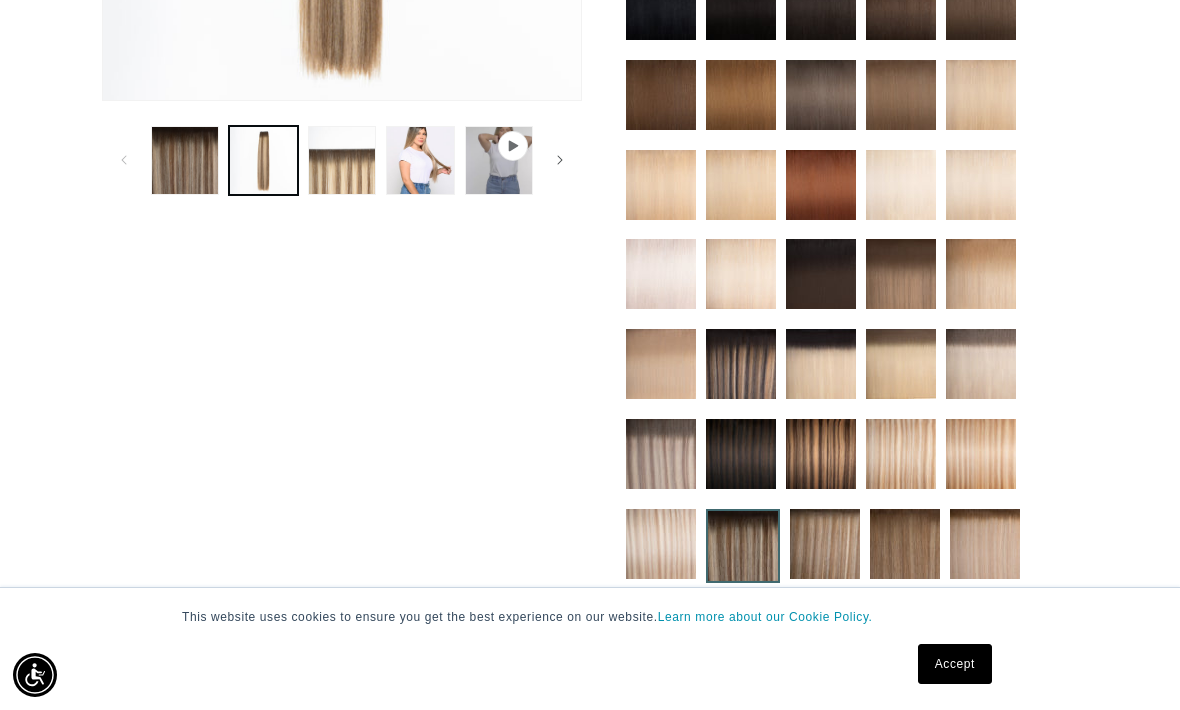 scroll, scrollTop: 0, scrollLeft: 1038, axis: horizontal 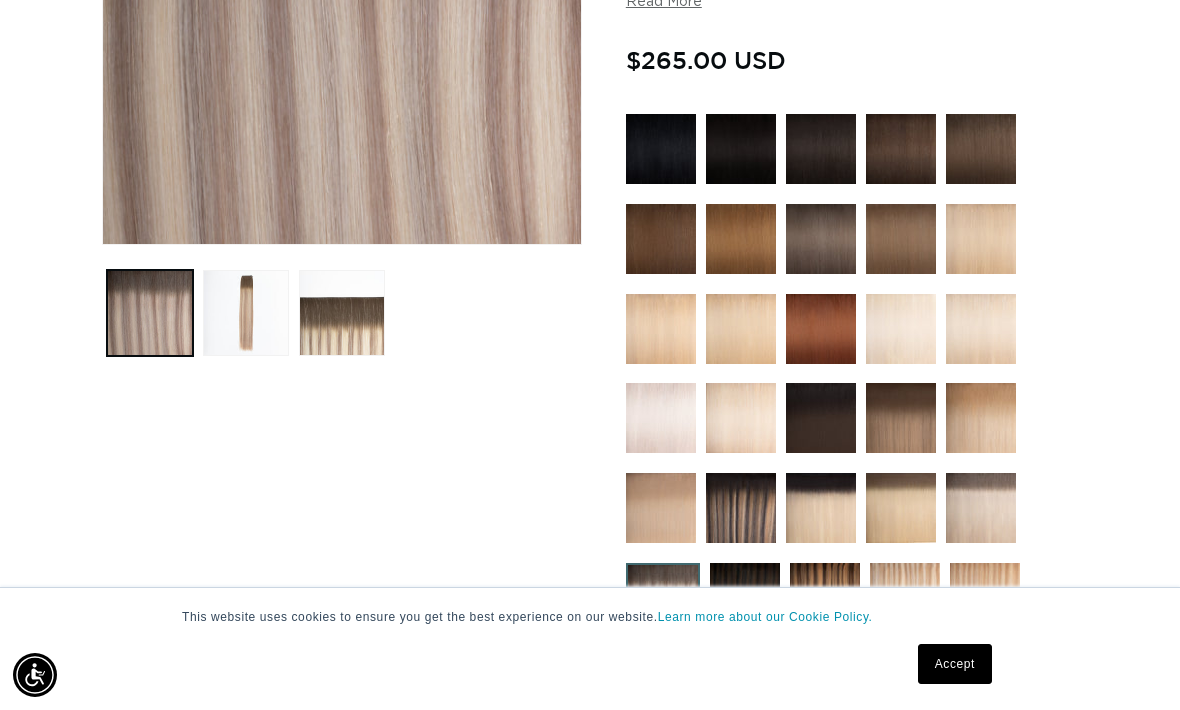 click at bounding box center (342, 313) 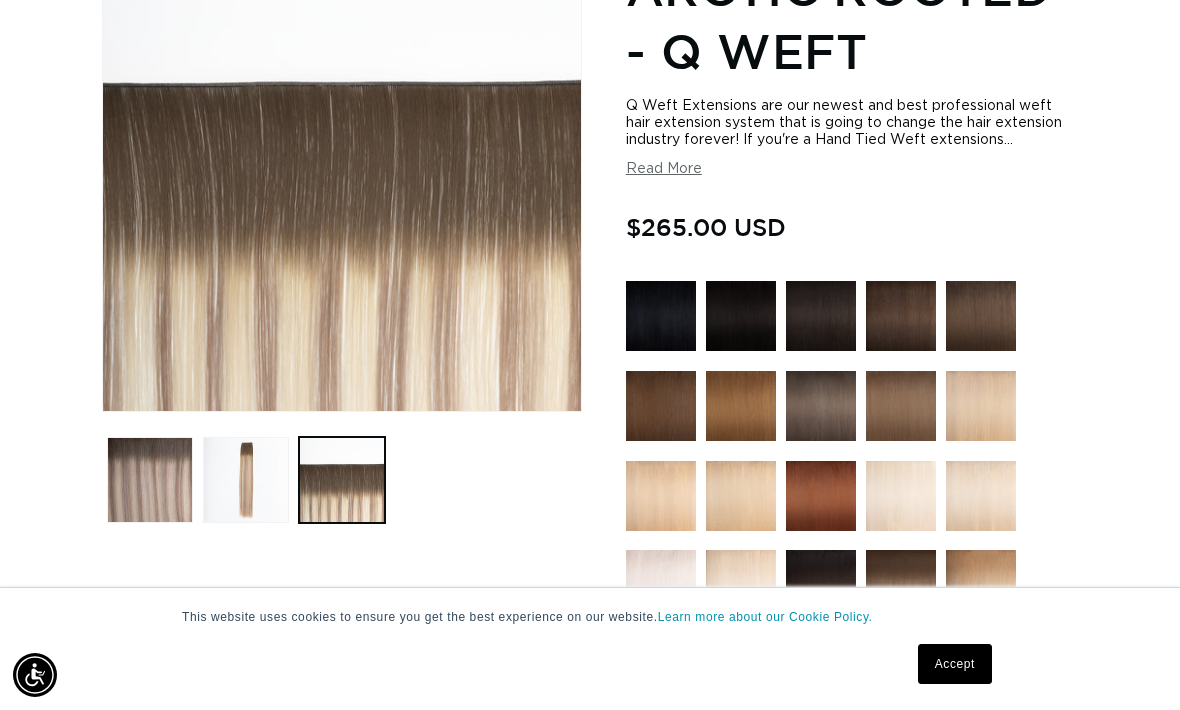 scroll, scrollTop: 274, scrollLeft: 0, axis: vertical 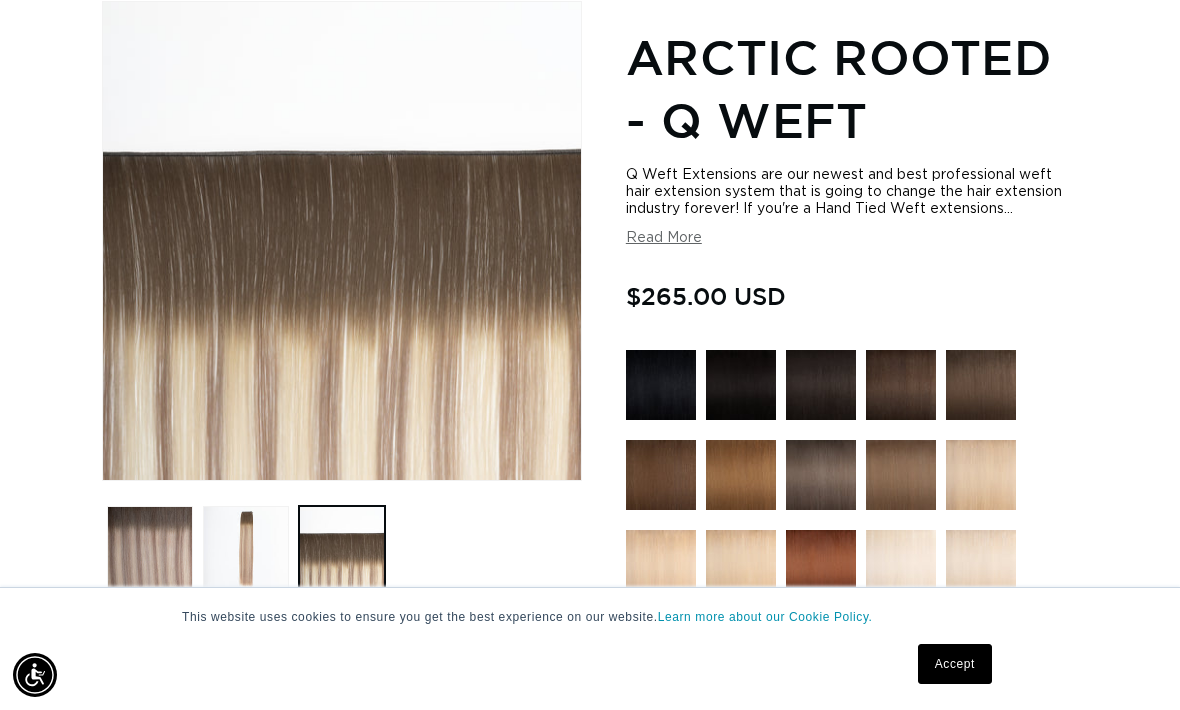 click at bounding box center [246, 549] 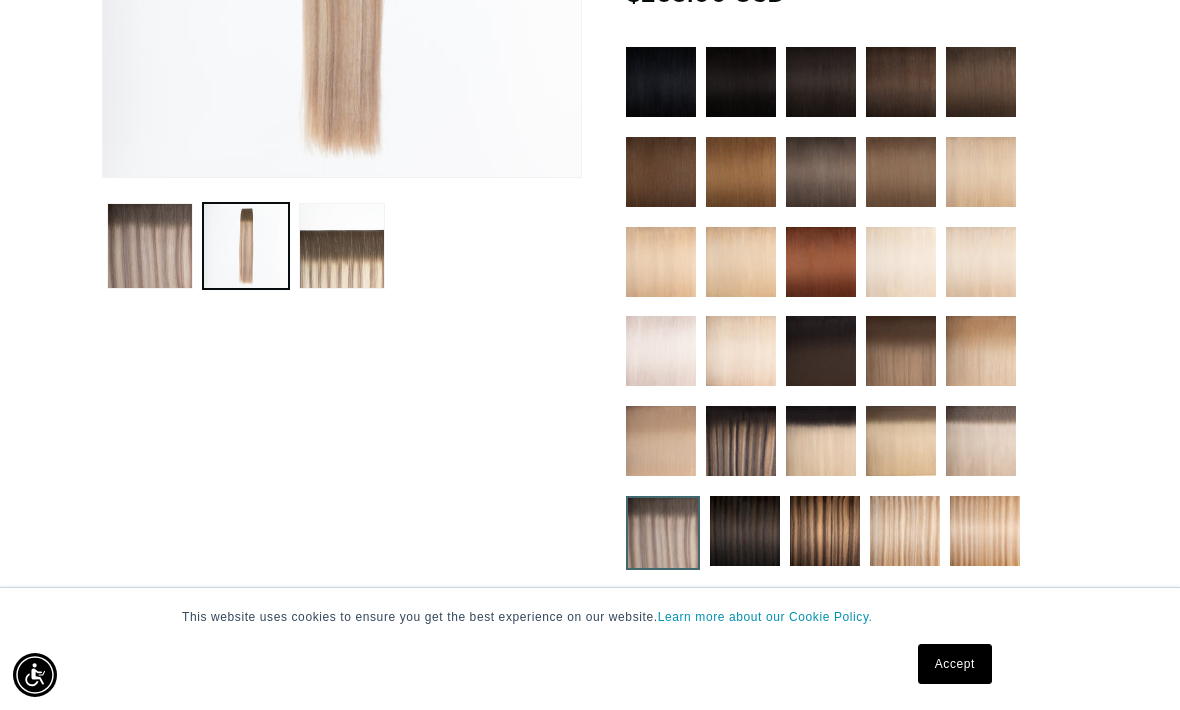 scroll, scrollTop: 674, scrollLeft: 0, axis: vertical 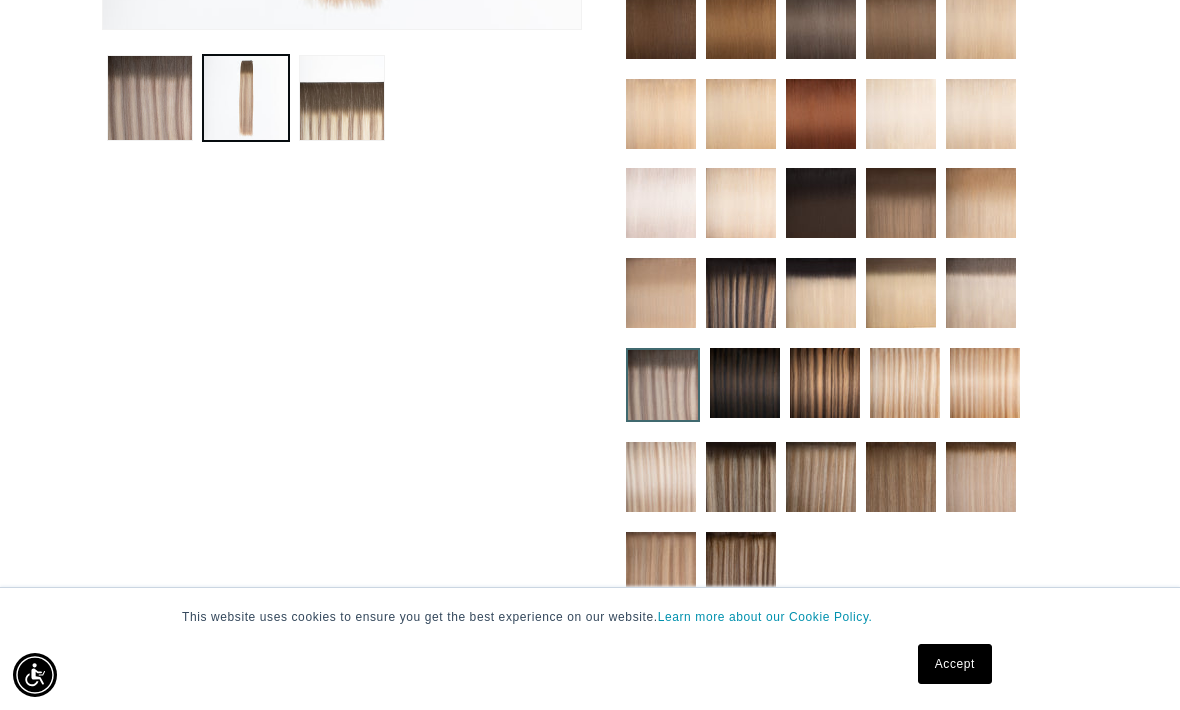 click at bounding box center [741, 567] 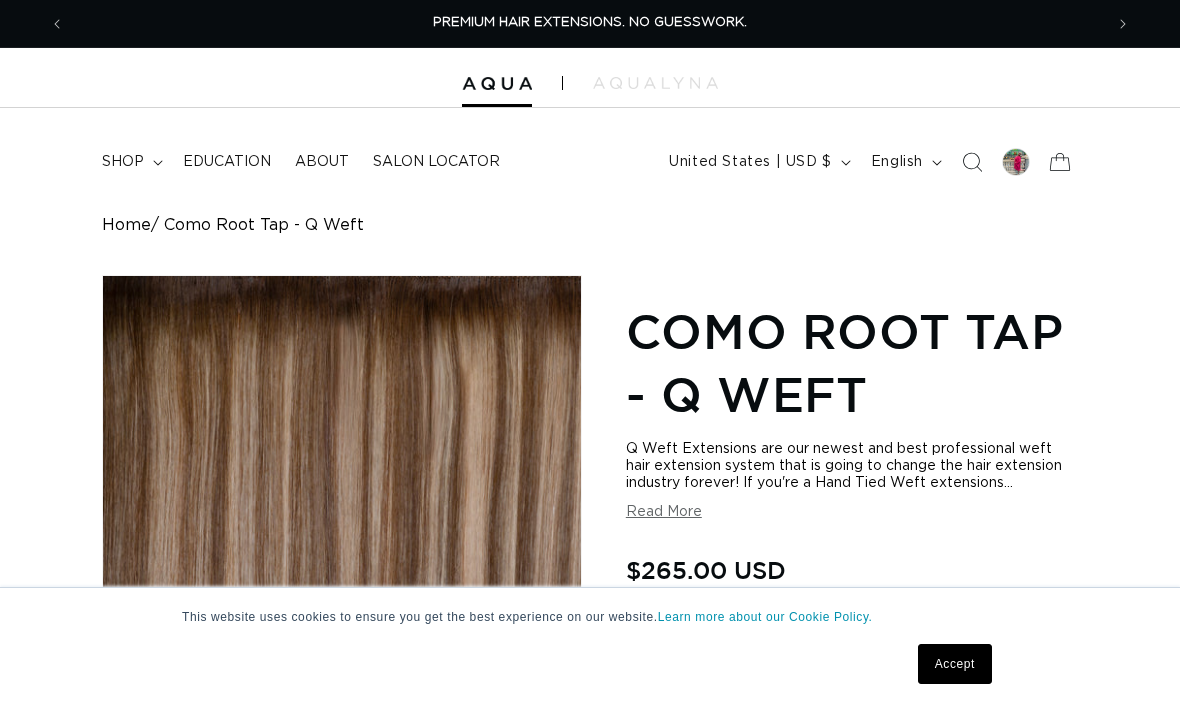 scroll, scrollTop: 0, scrollLeft: 0, axis: both 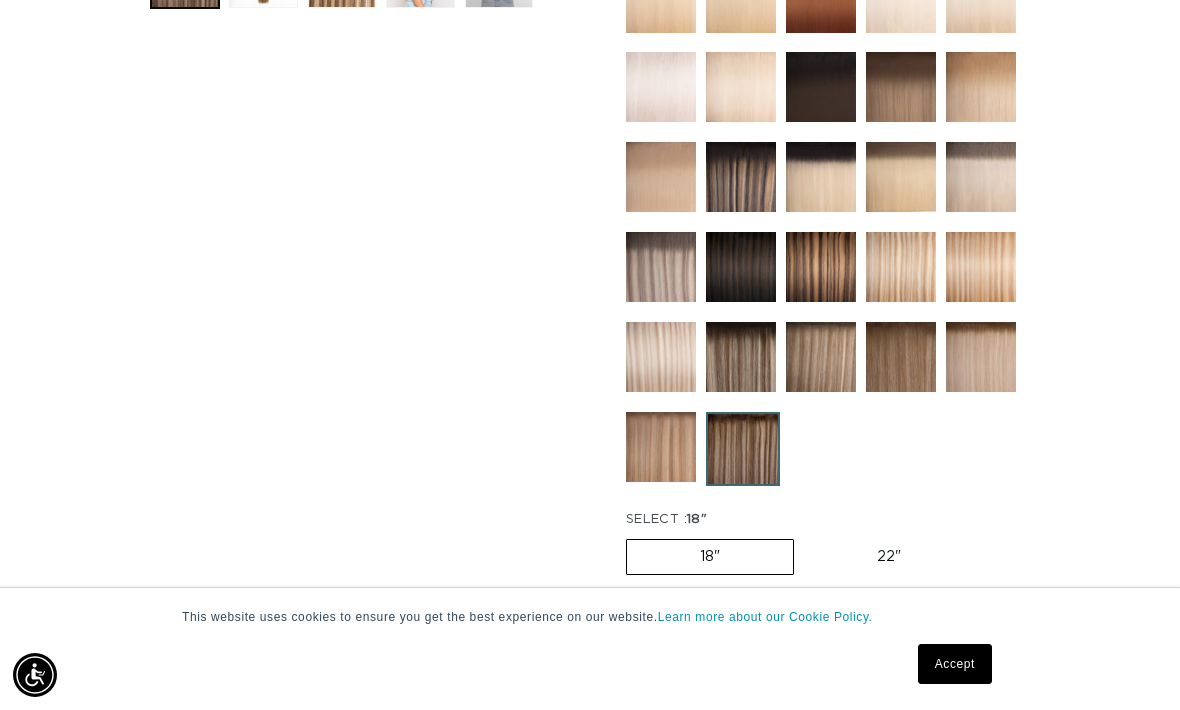 click at bounding box center (741, 357) 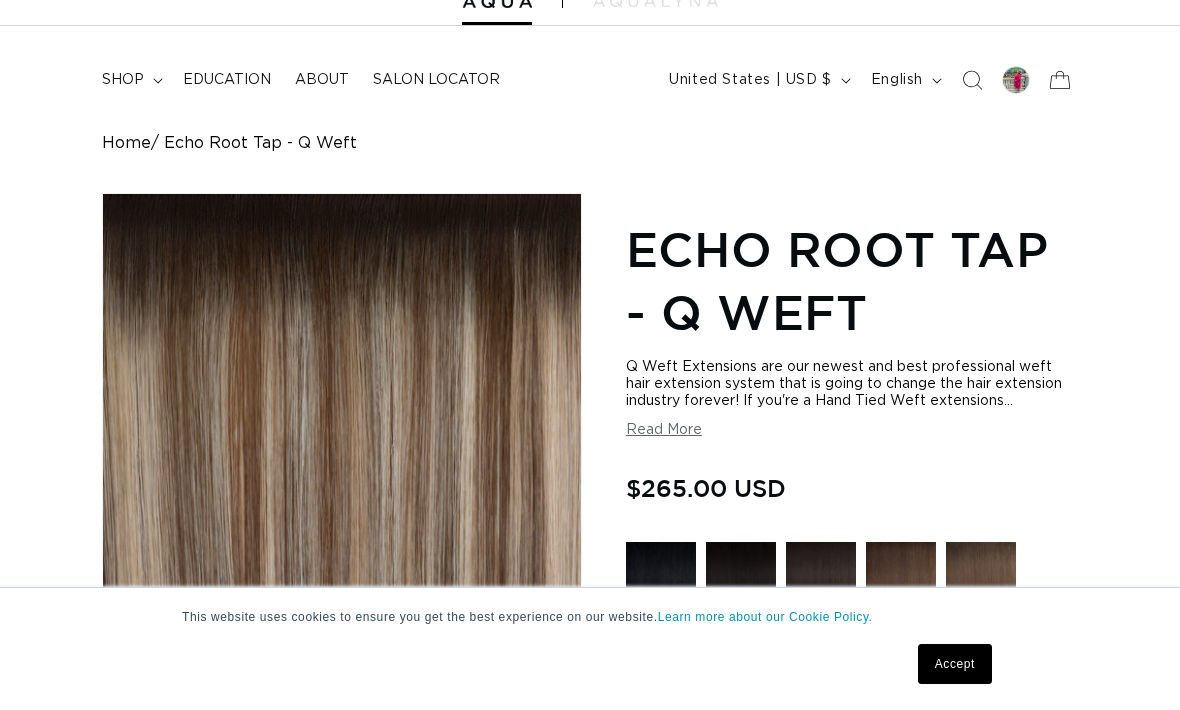 scroll, scrollTop: 0, scrollLeft: 0, axis: both 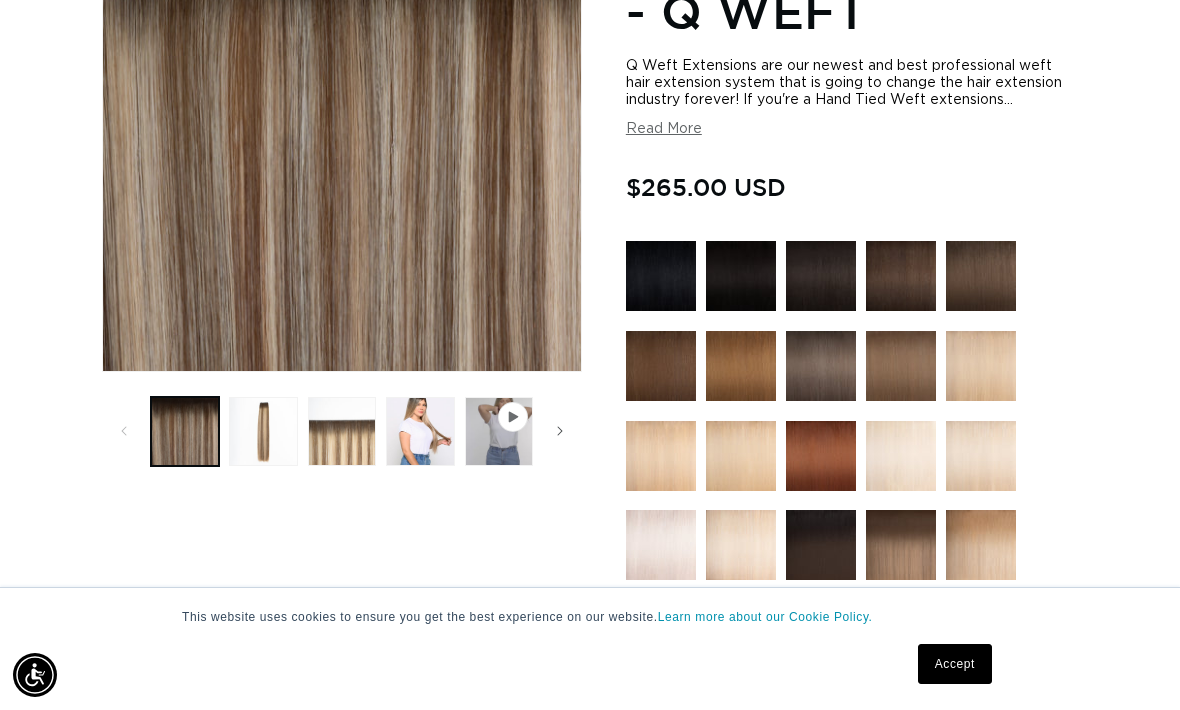 click at bounding box center (263, 431) 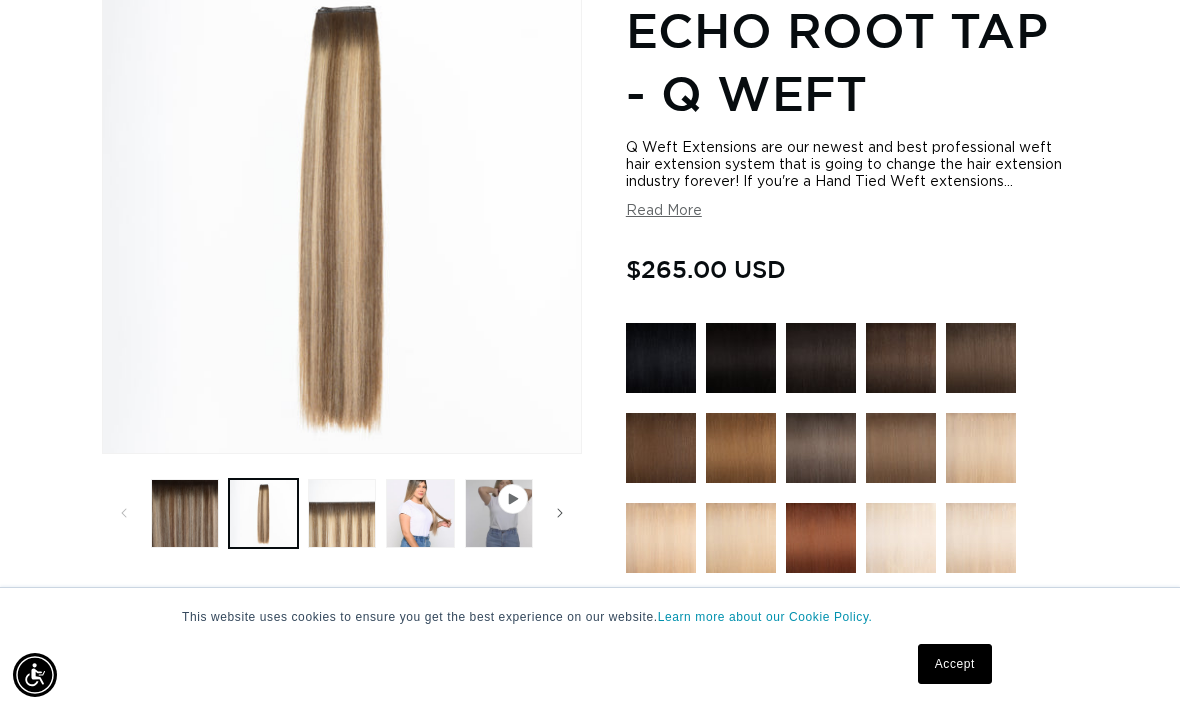 scroll, scrollTop: 274, scrollLeft: 0, axis: vertical 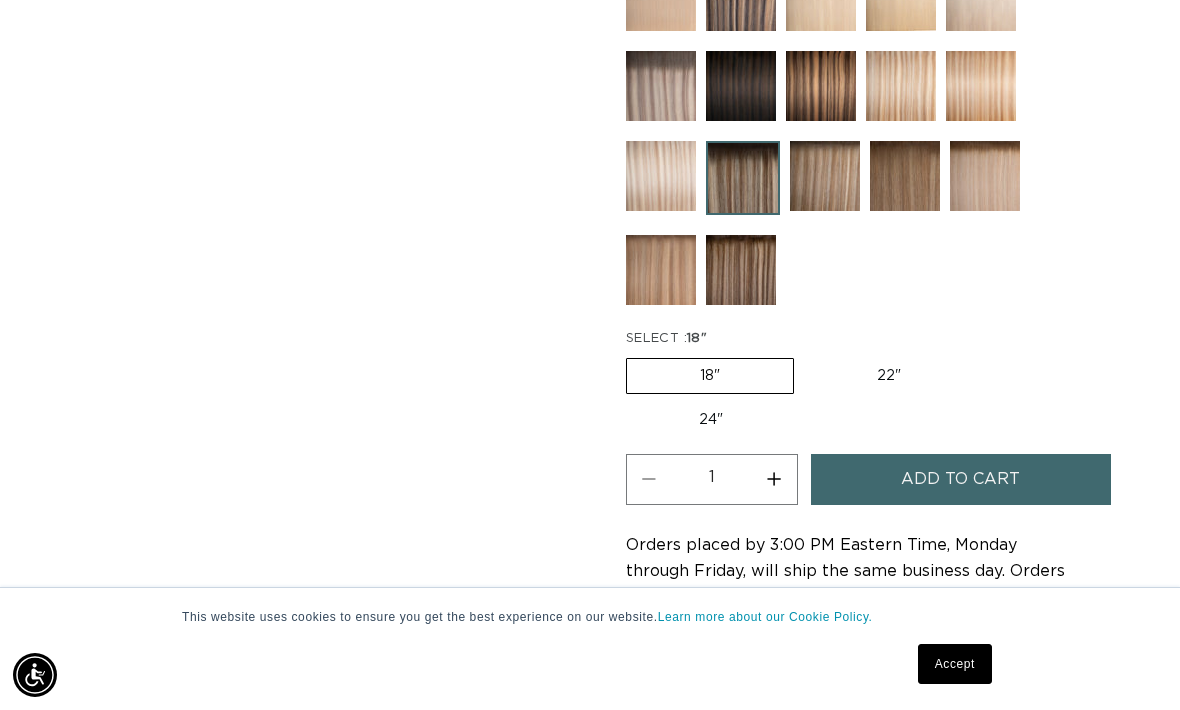 click on "22" Variant sold out or unavailable" at bounding box center [889, 376] 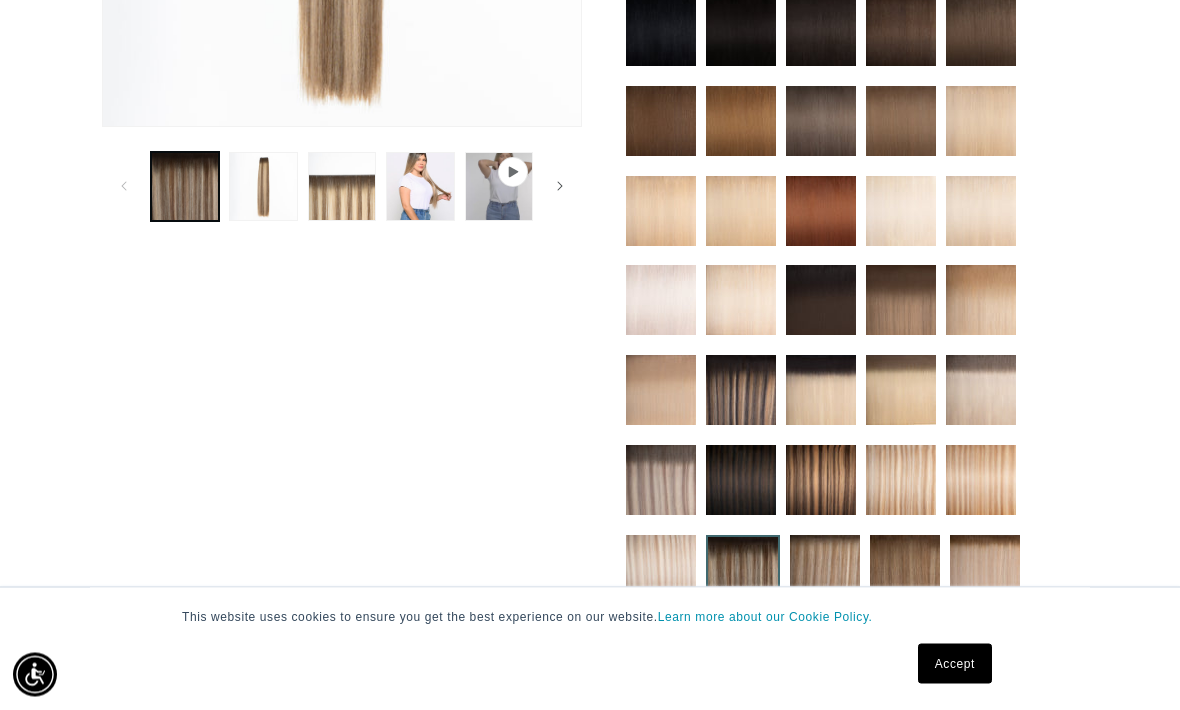 scroll, scrollTop: 524, scrollLeft: 0, axis: vertical 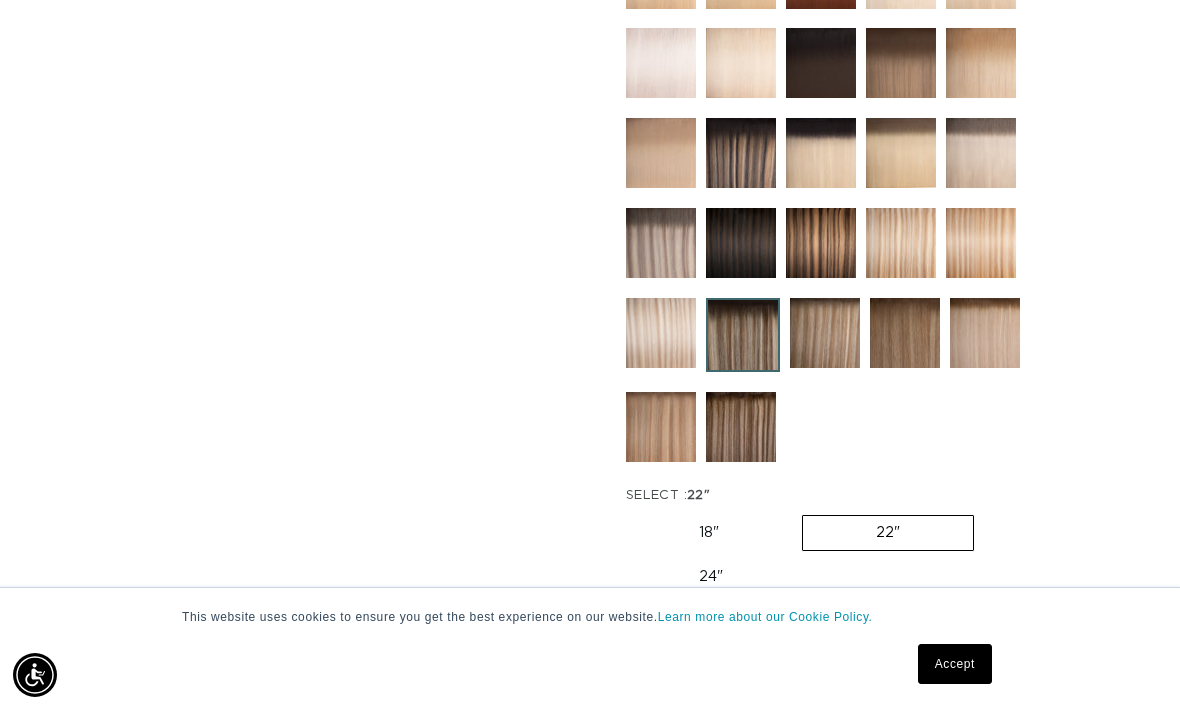 click on "18" Variant sold out or unavailable" at bounding box center [709, 533] 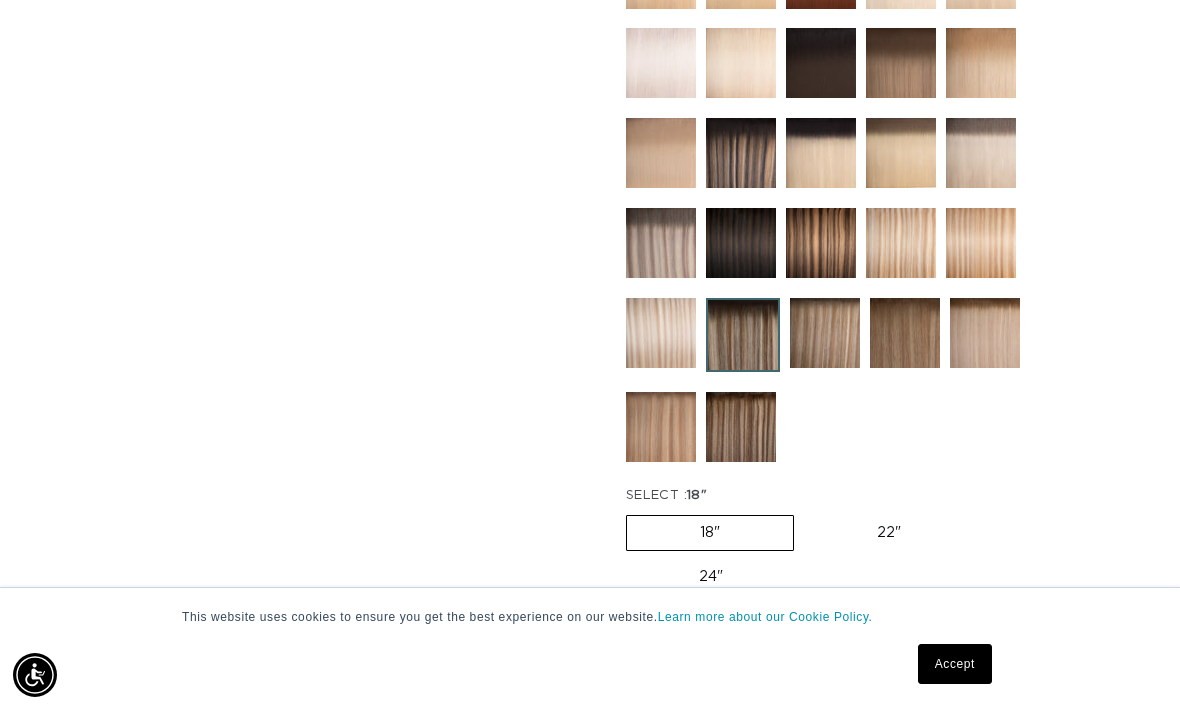 scroll, scrollTop: 0, scrollLeft: 2076, axis: horizontal 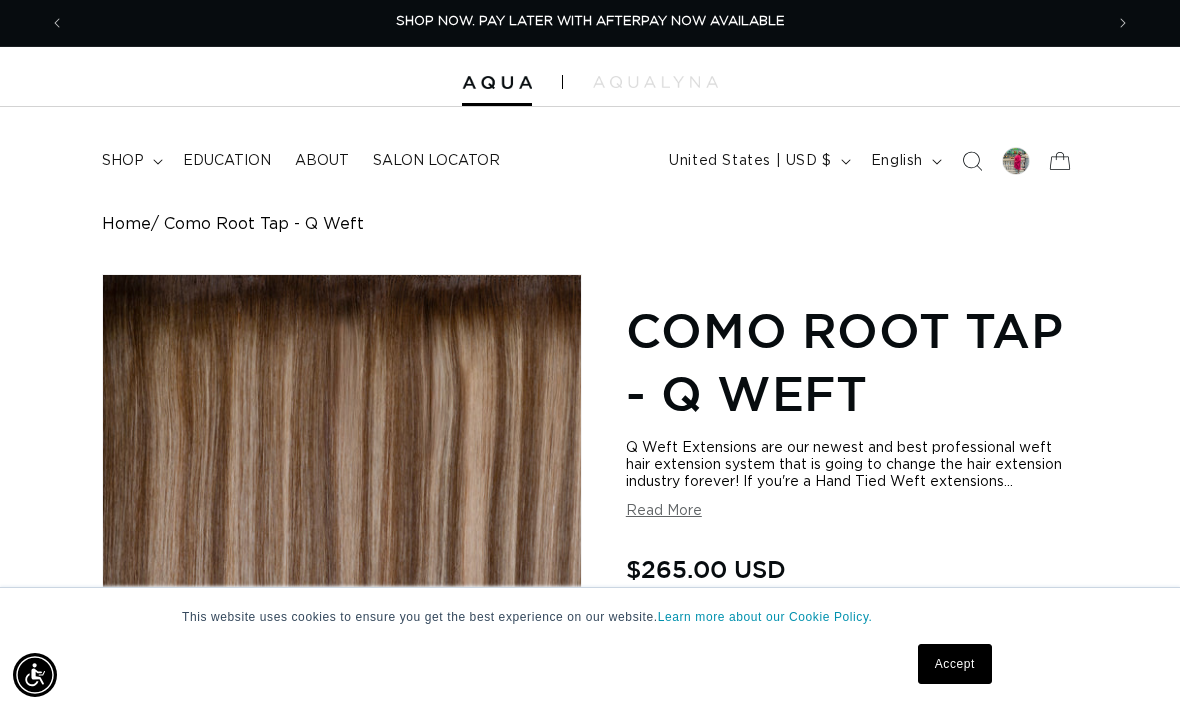 click at bounding box center [57, 23] 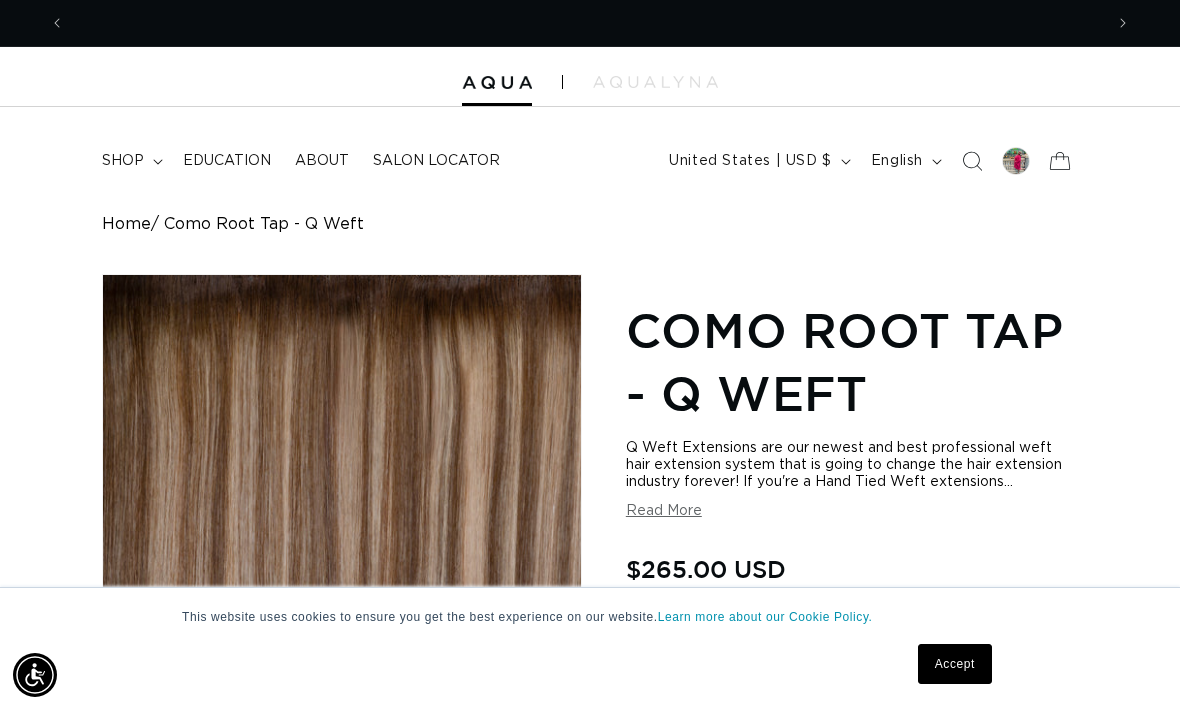 scroll, scrollTop: 0, scrollLeft: 0, axis: both 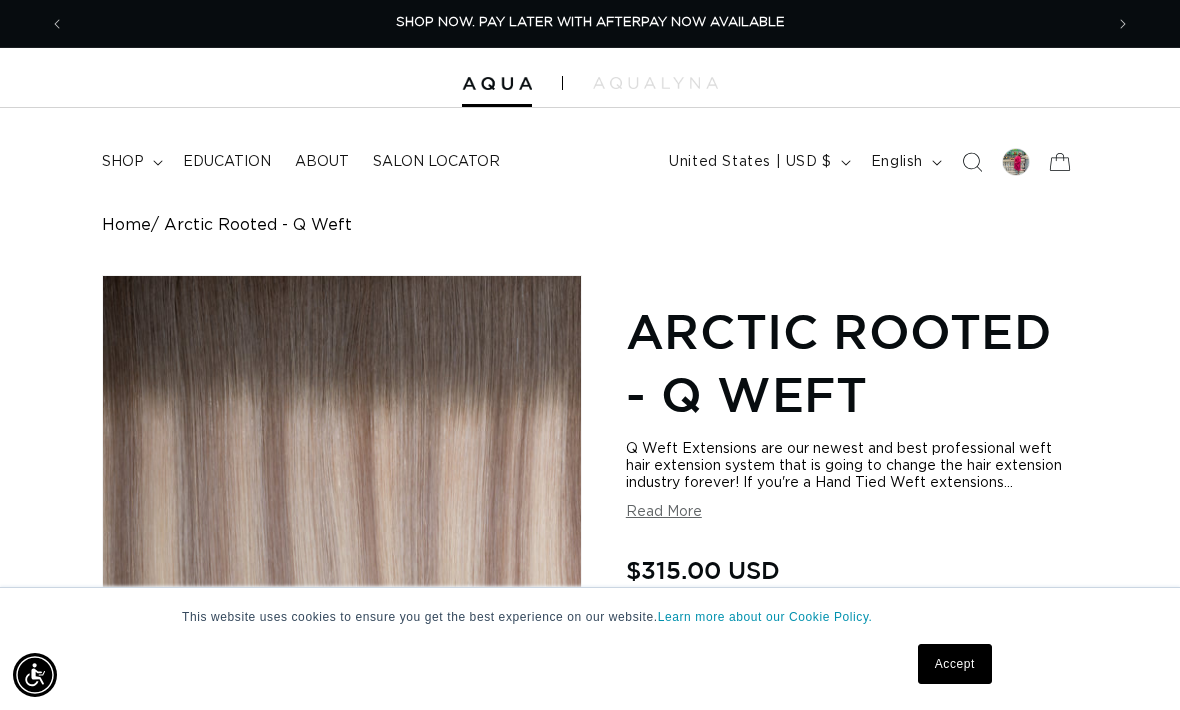 click on "shop" at bounding box center [130, 162] 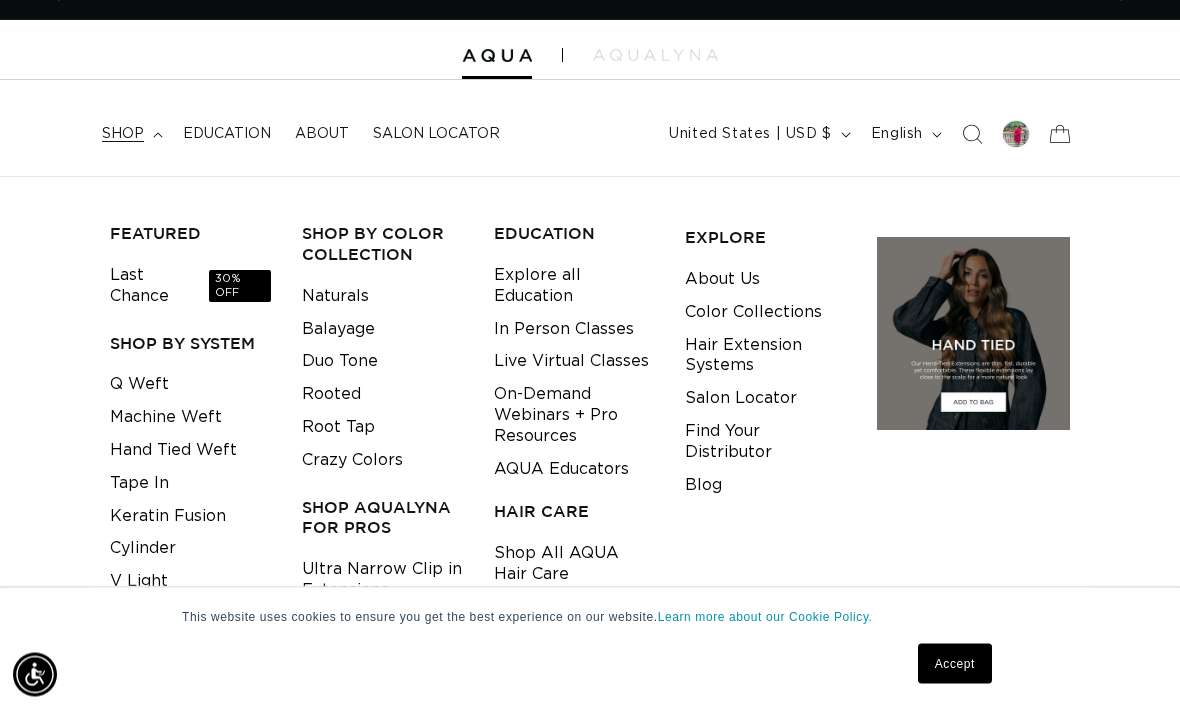 scroll, scrollTop: 29, scrollLeft: 0, axis: vertical 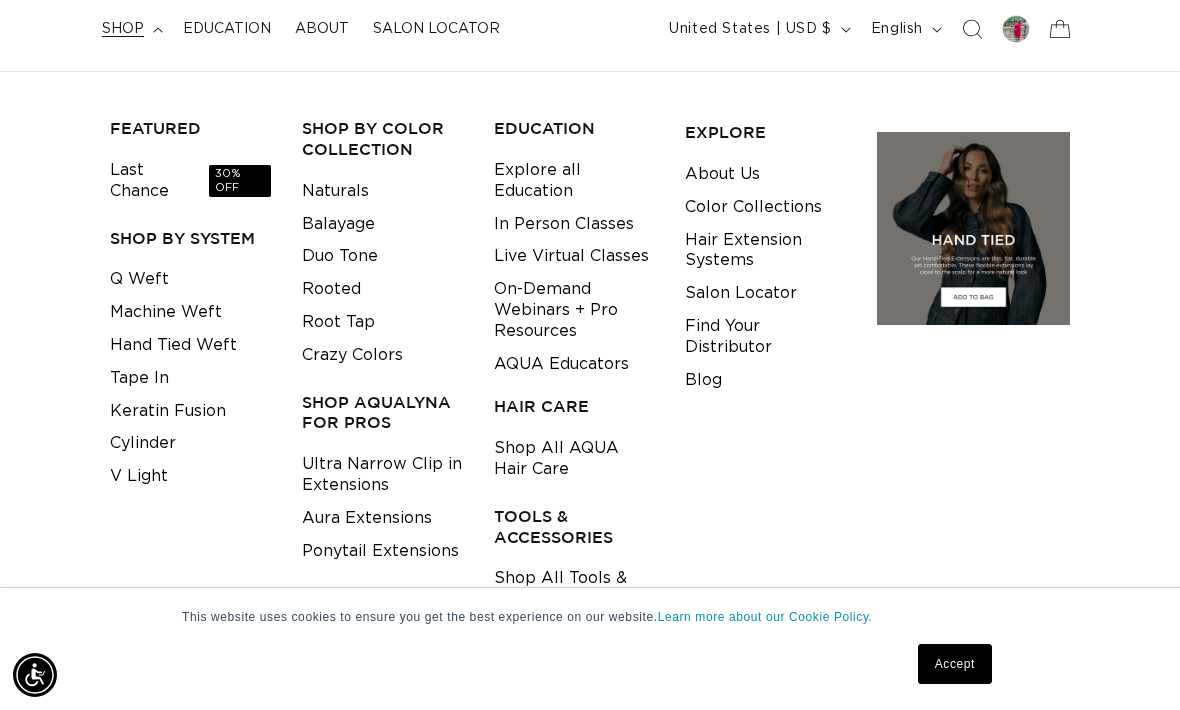 click on "Tape In" at bounding box center (139, 378) 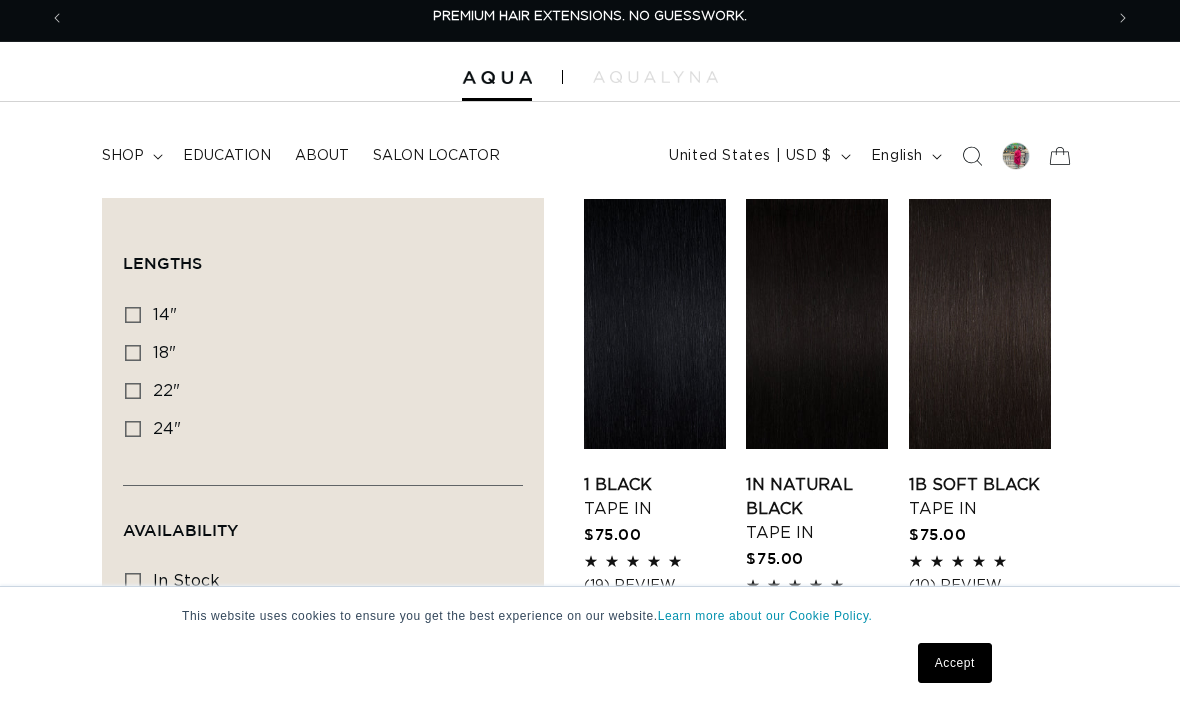scroll, scrollTop: 43, scrollLeft: 0, axis: vertical 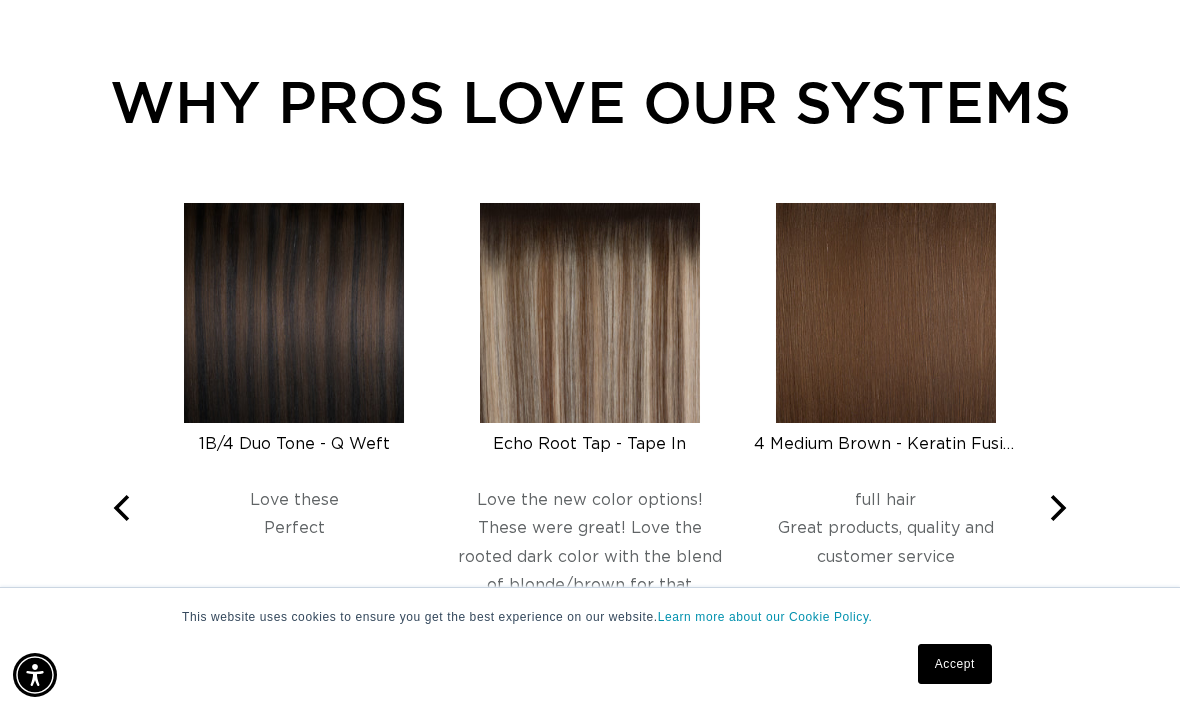 click on "Echo Root Tap - Tape In" at bounding box center (590, 444) 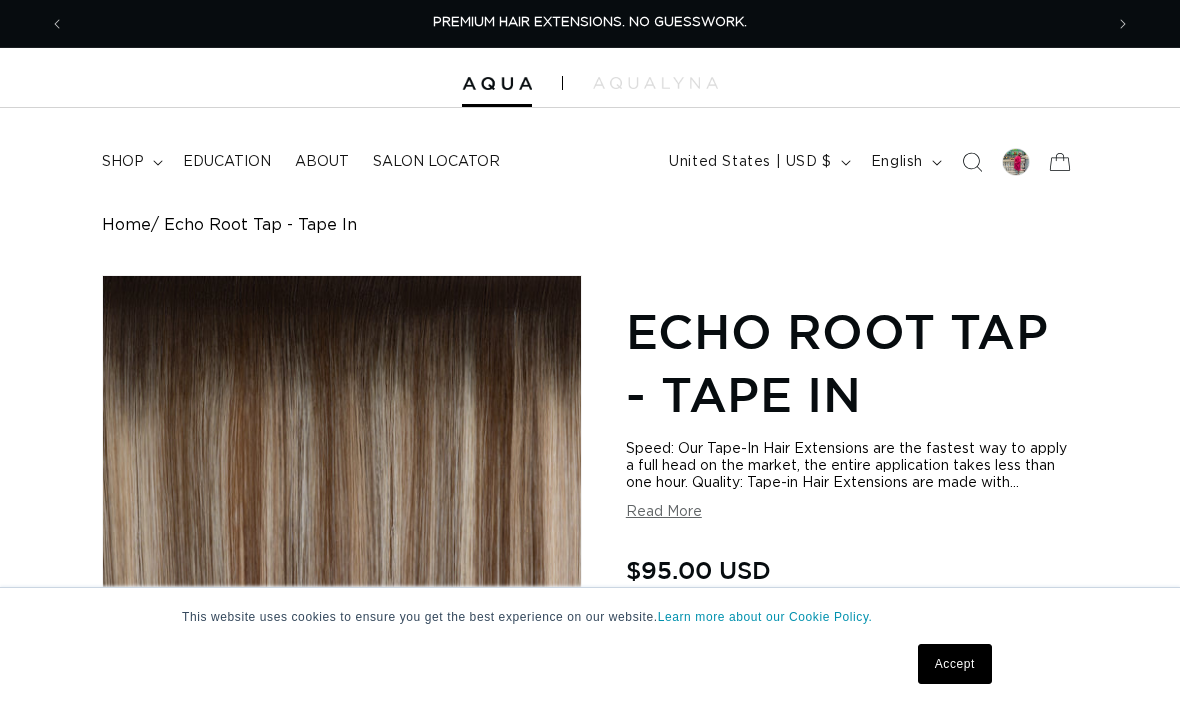 scroll, scrollTop: 0, scrollLeft: 0, axis: both 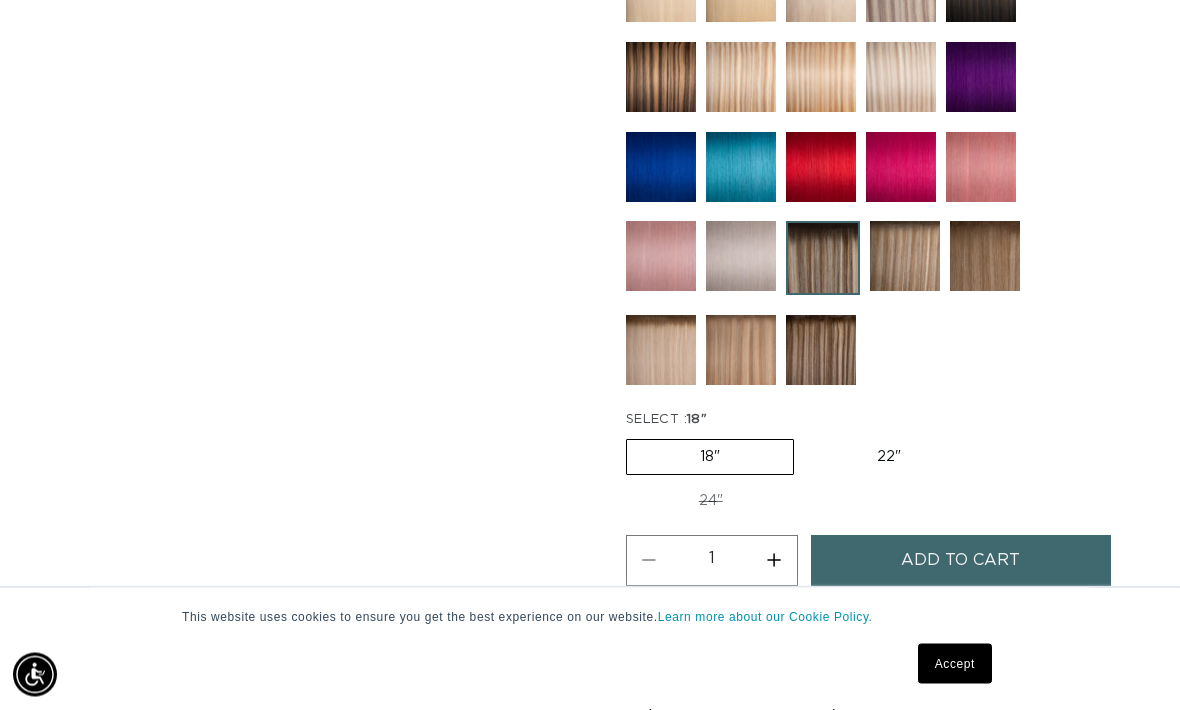 click on "22" Variant sold out or unavailable" at bounding box center (889, 458) 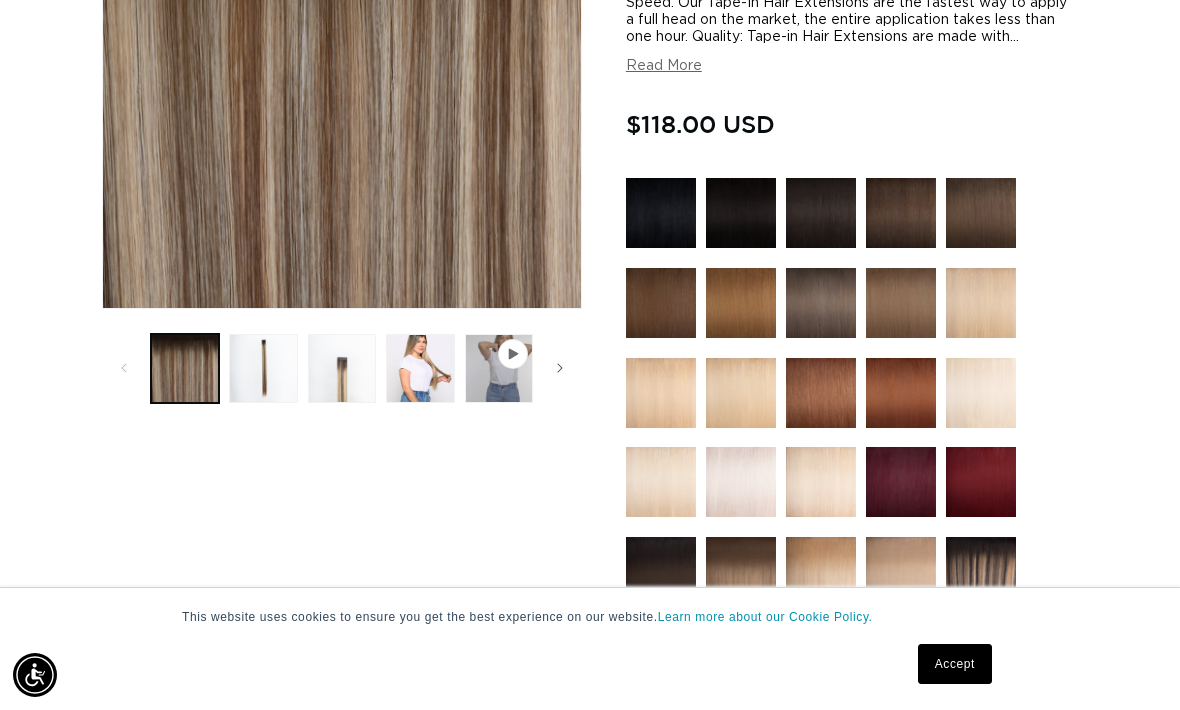 scroll, scrollTop: 373, scrollLeft: 0, axis: vertical 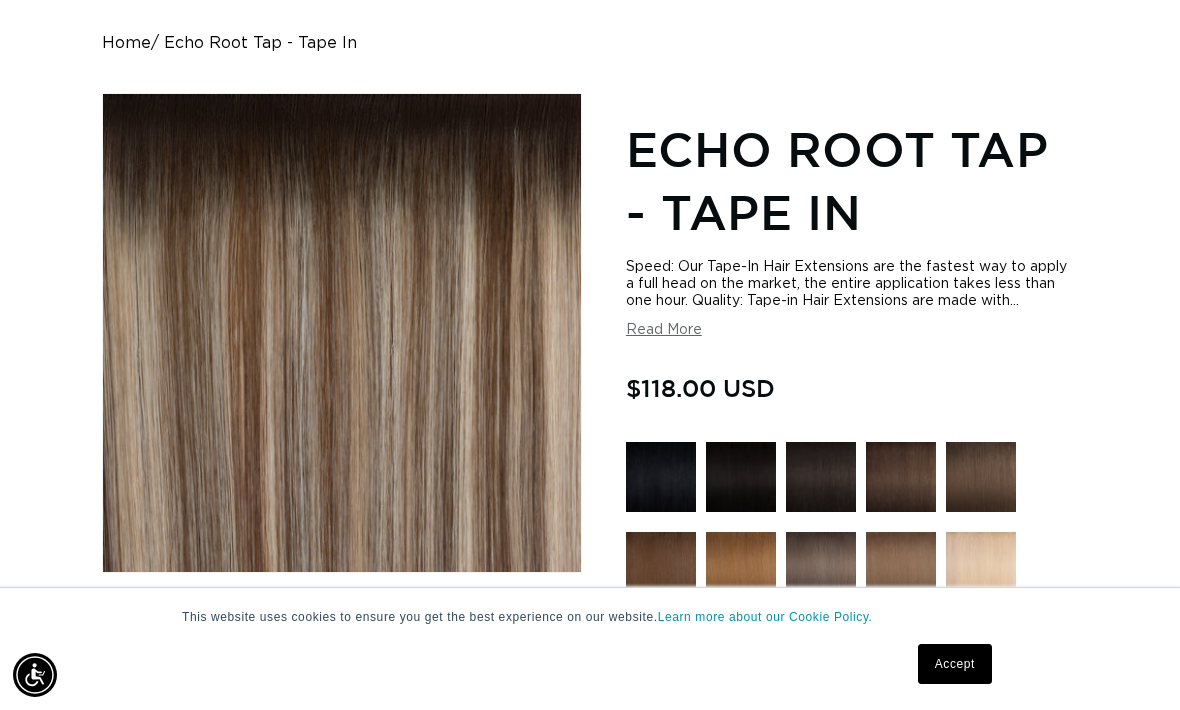 click on "Read More" at bounding box center (664, 330) 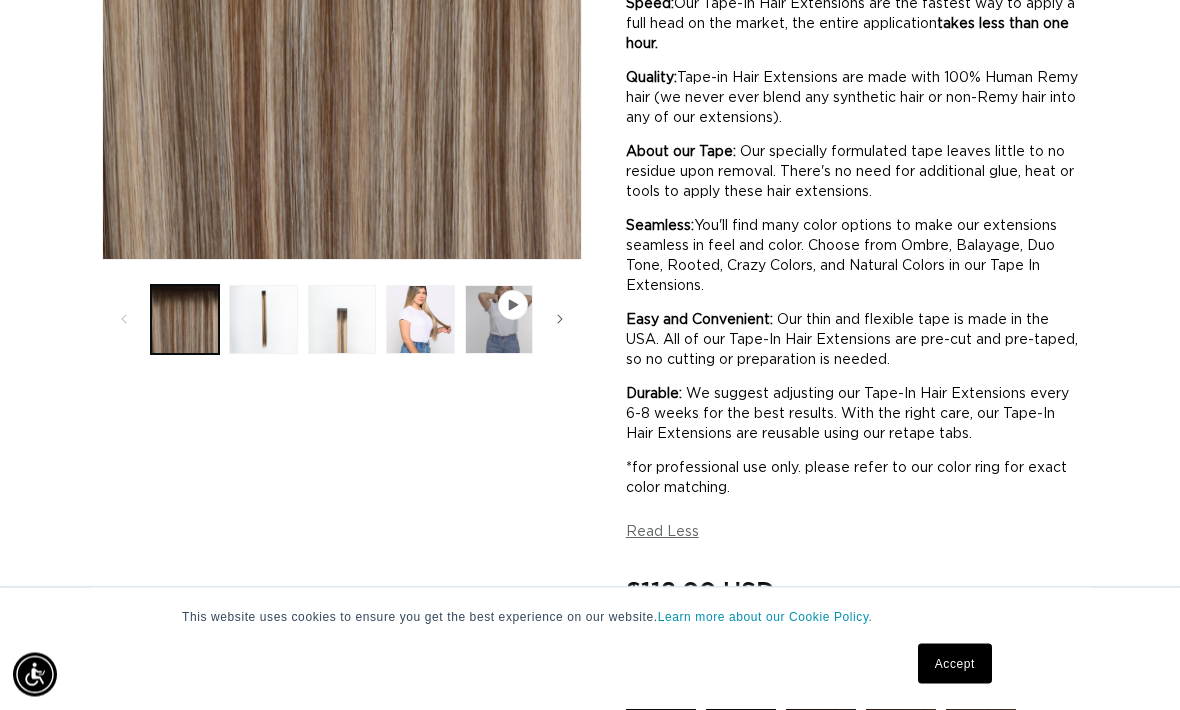 scroll, scrollTop: 495, scrollLeft: 0, axis: vertical 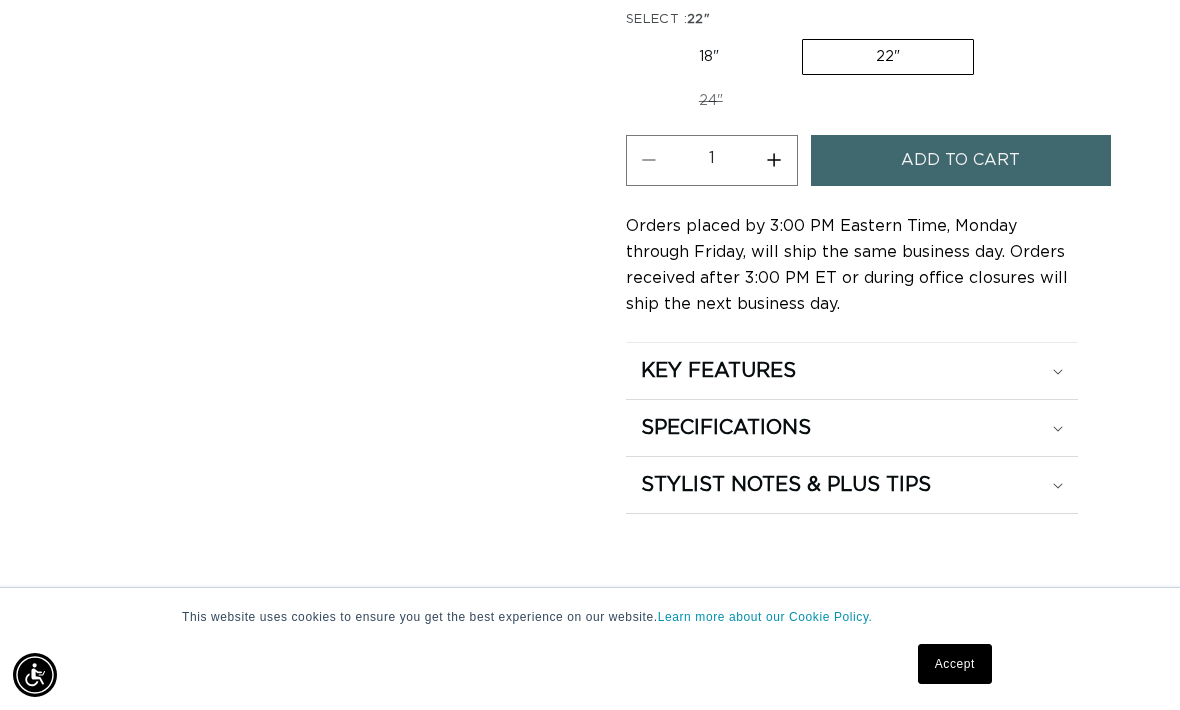 click on "SPECIFICATIONS" at bounding box center [852, 371] 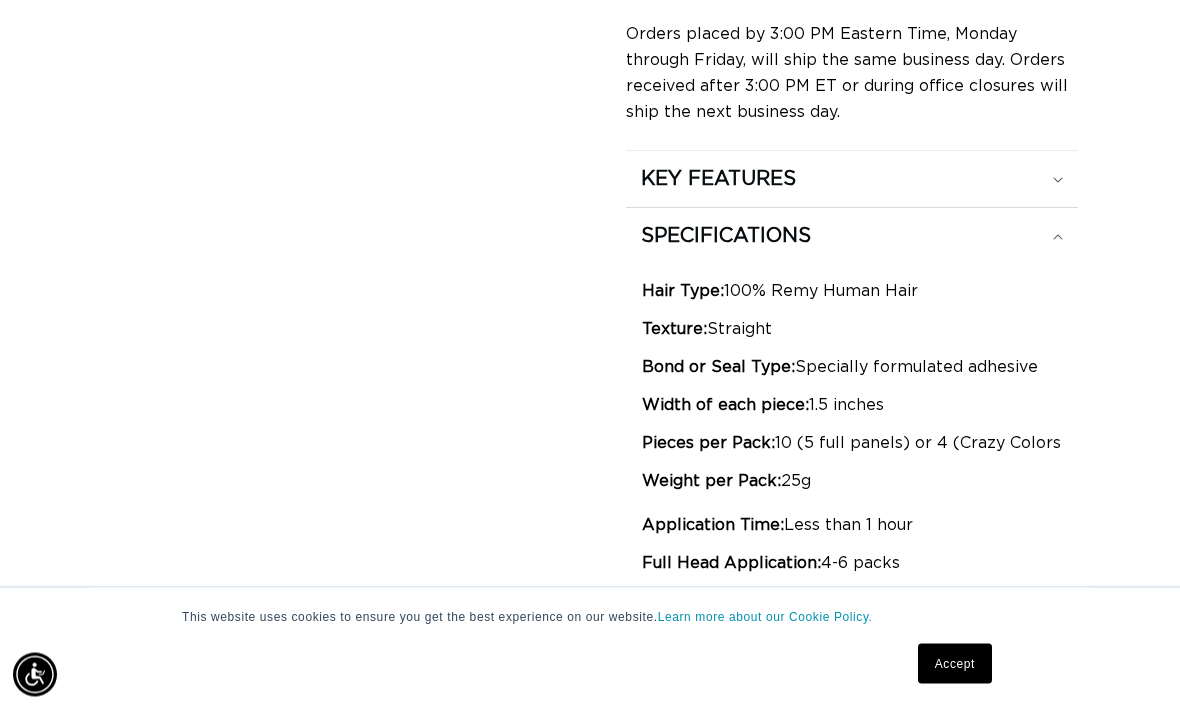 scroll, scrollTop: 2228, scrollLeft: 0, axis: vertical 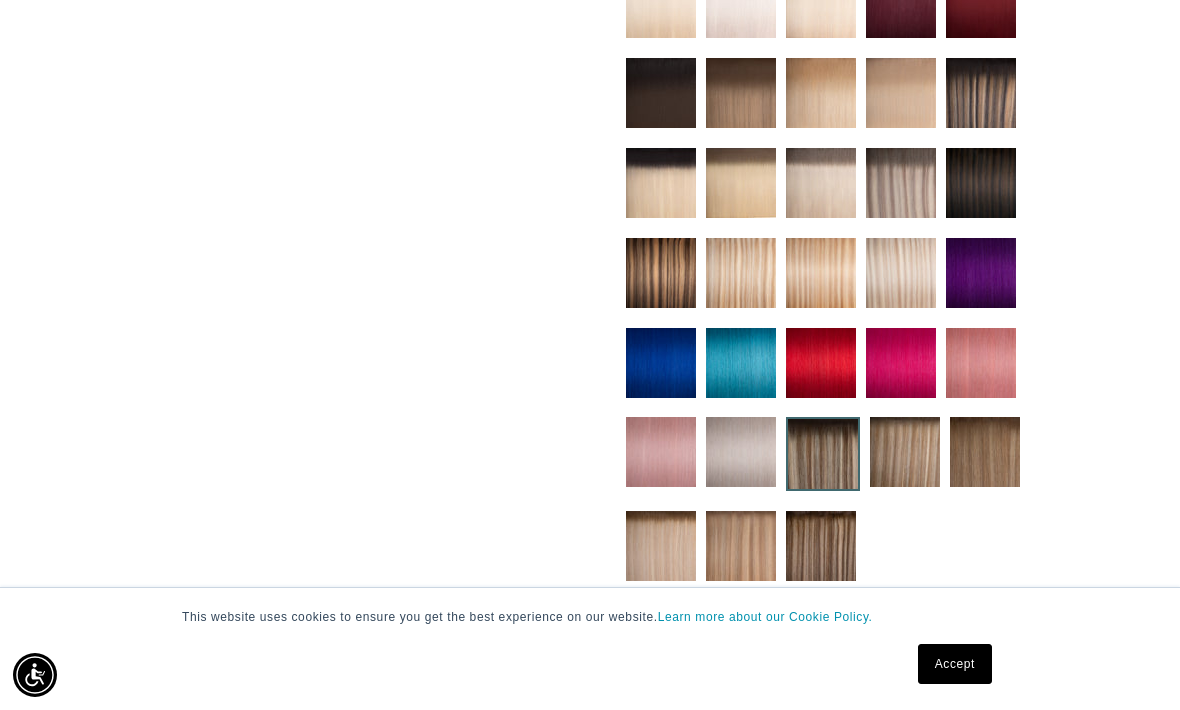 click at bounding box center [901, 363] 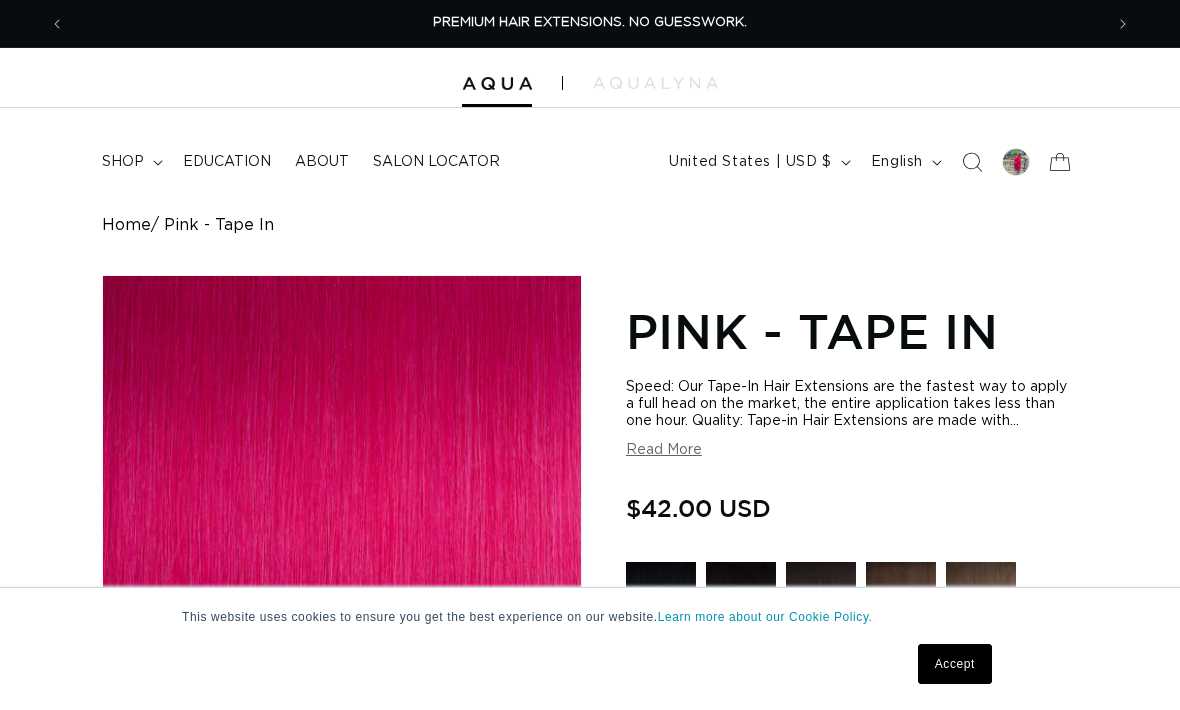scroll, scrollTop: 16, scrollLeft: 0, axis: vertical 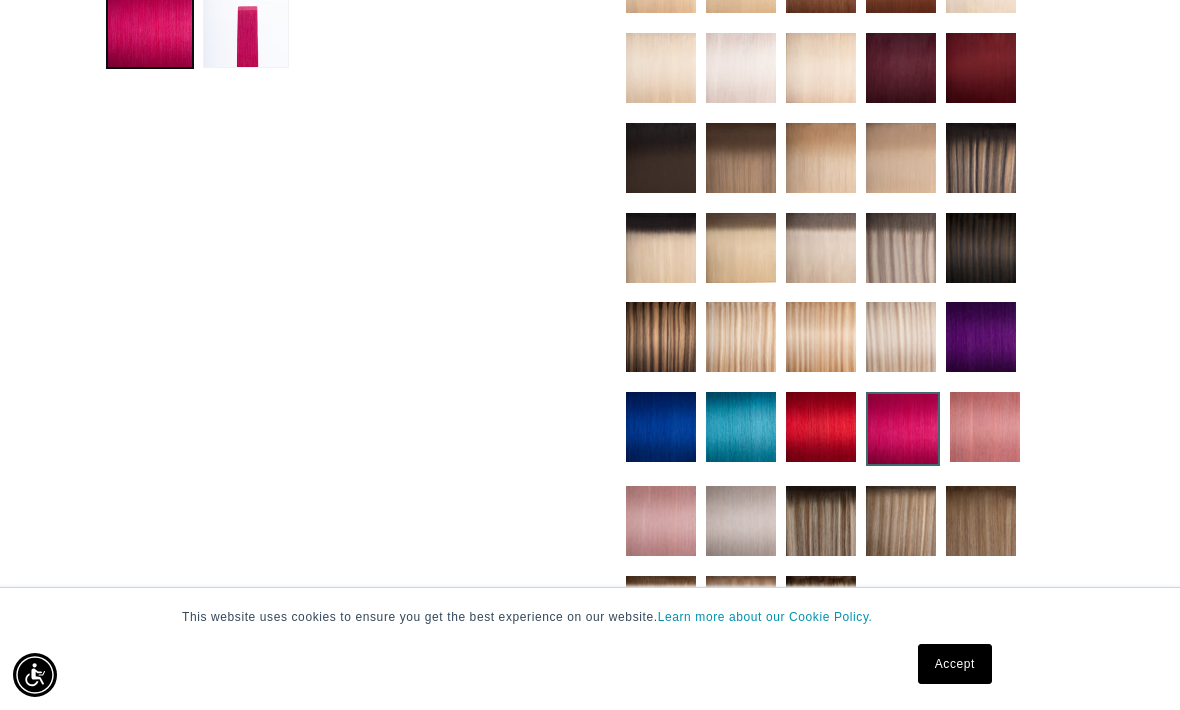 click at bounding box center (741, 427) 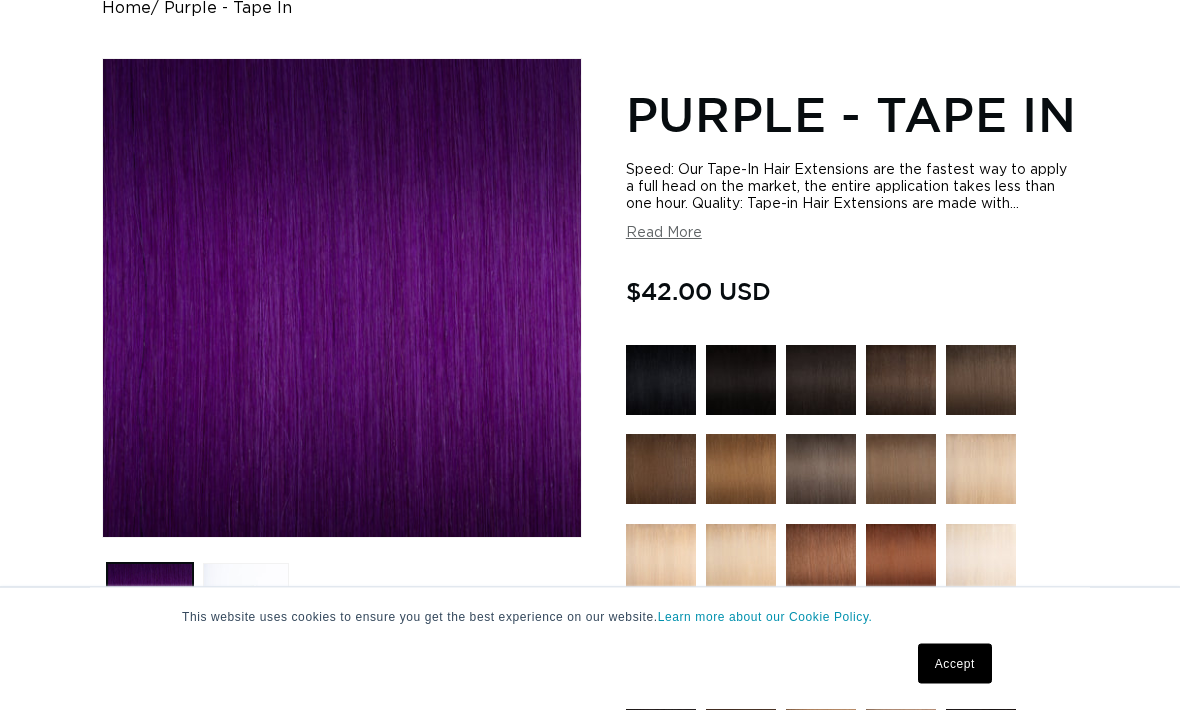 scroll, scrollTop: 0, scrollLeft: 0, axis: both 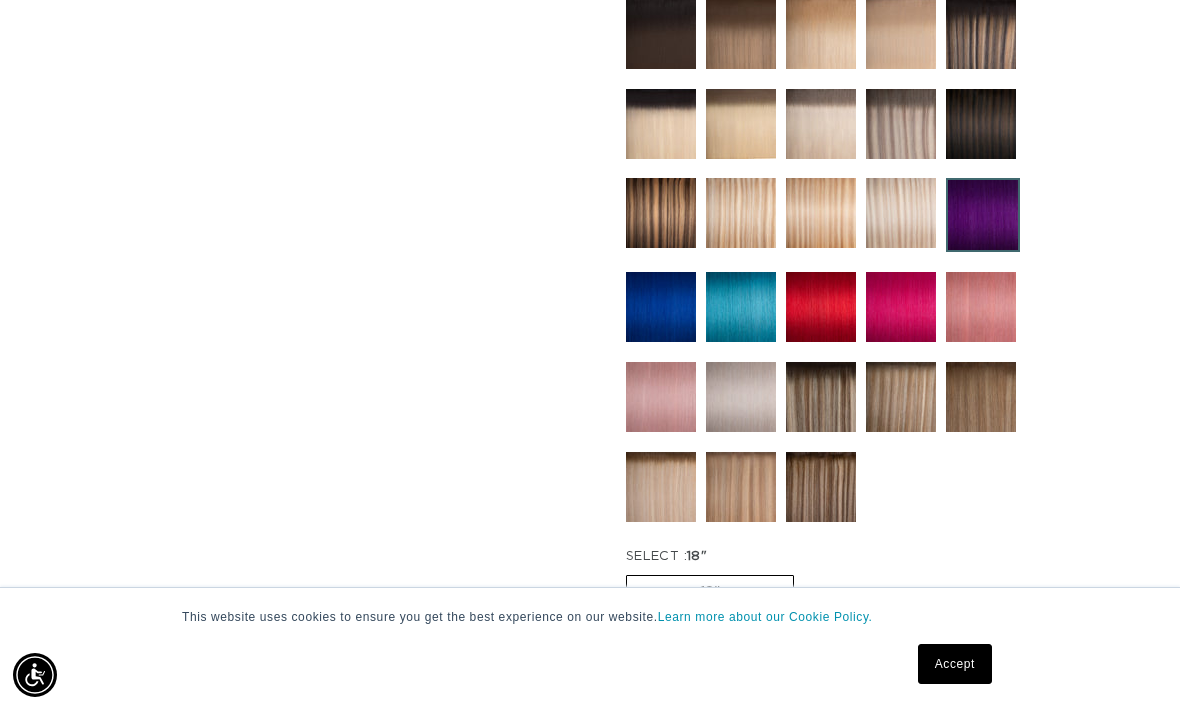 click at bounding box center [741, 397] 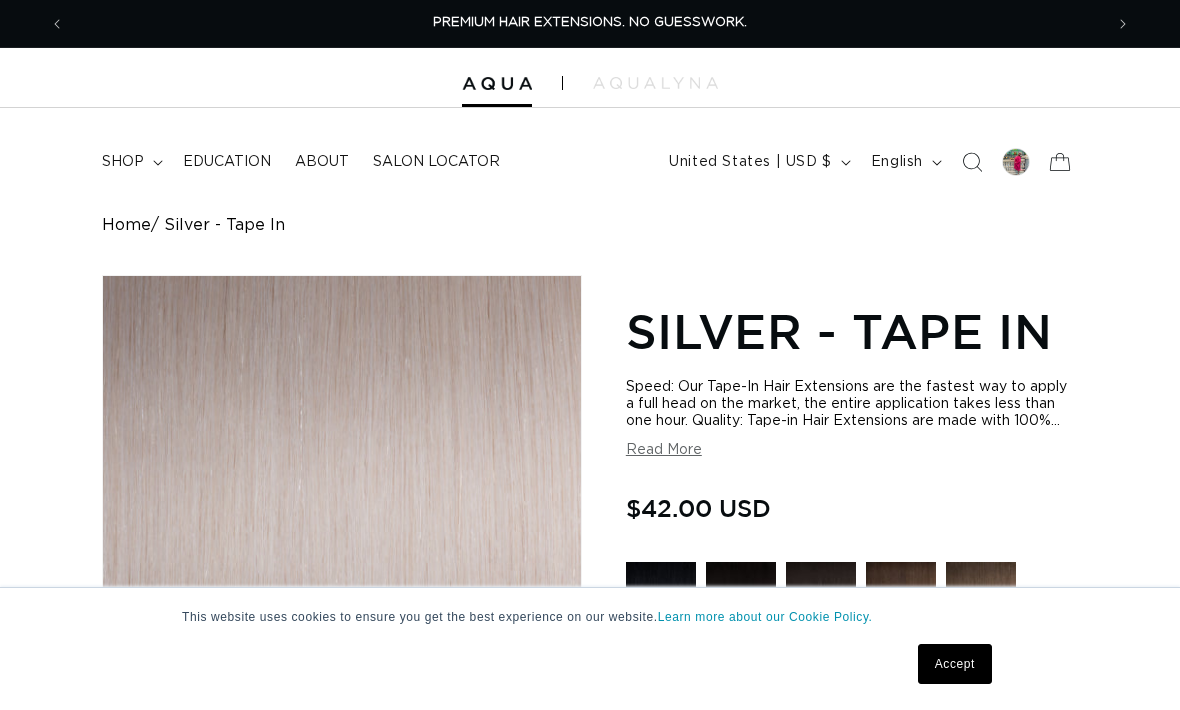 scroll, scrollTop: 0, scrollLeft: 0, axis: both 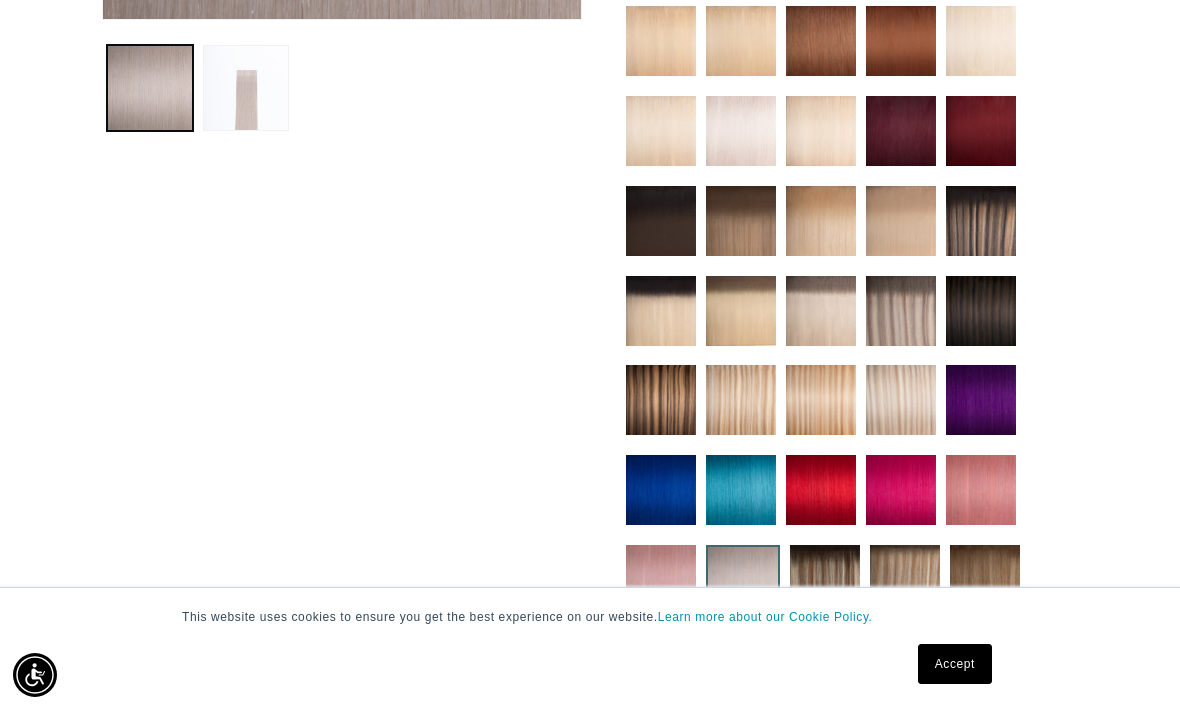 click at bounding box center [901, 490] 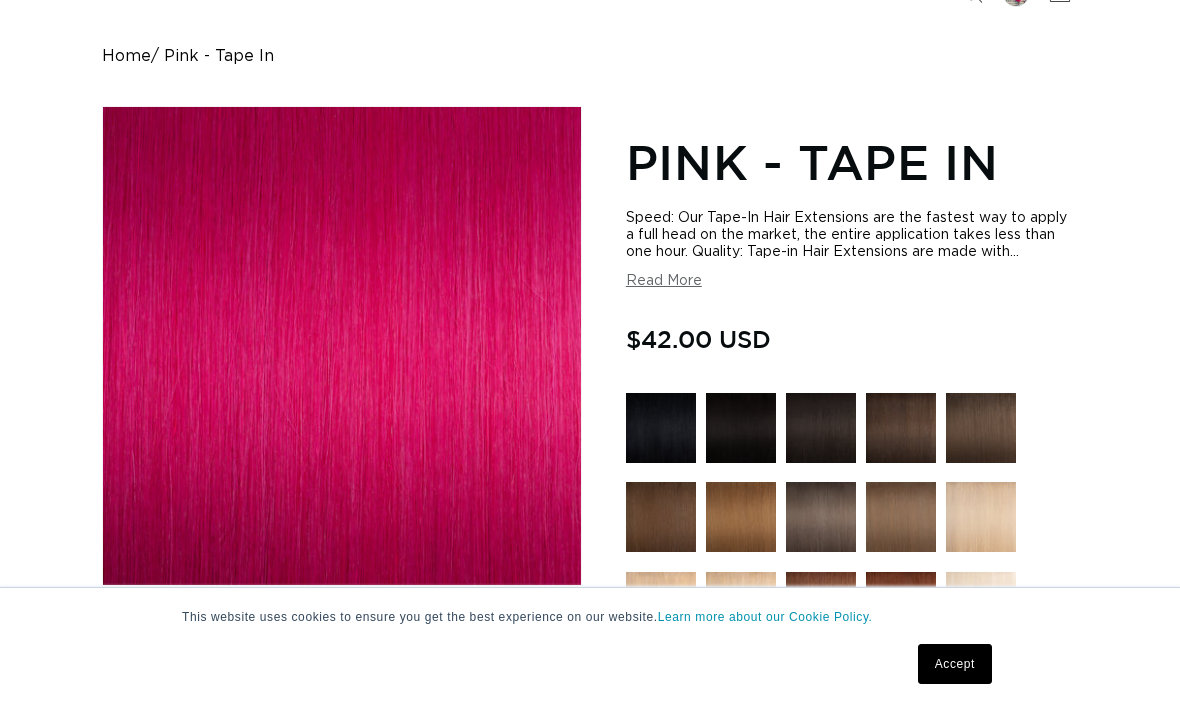 scroll, scrollTop: 0, scrollLeft: 0, axis: both 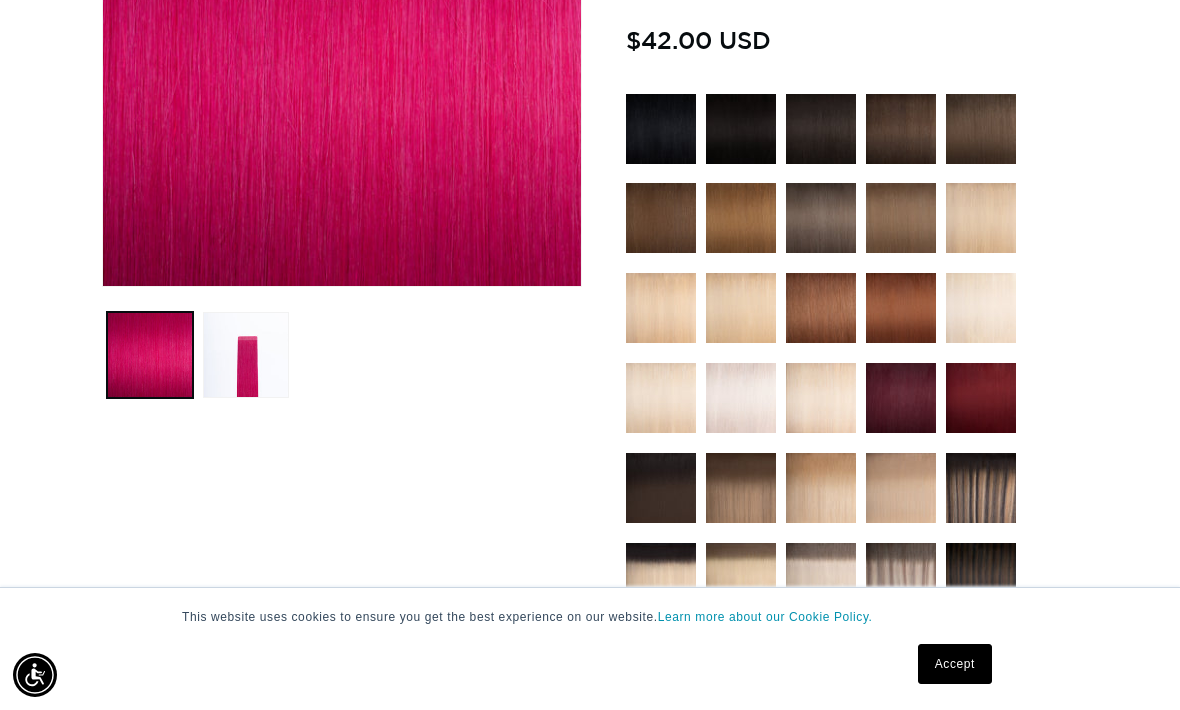 click at bounding box center (246, 355) 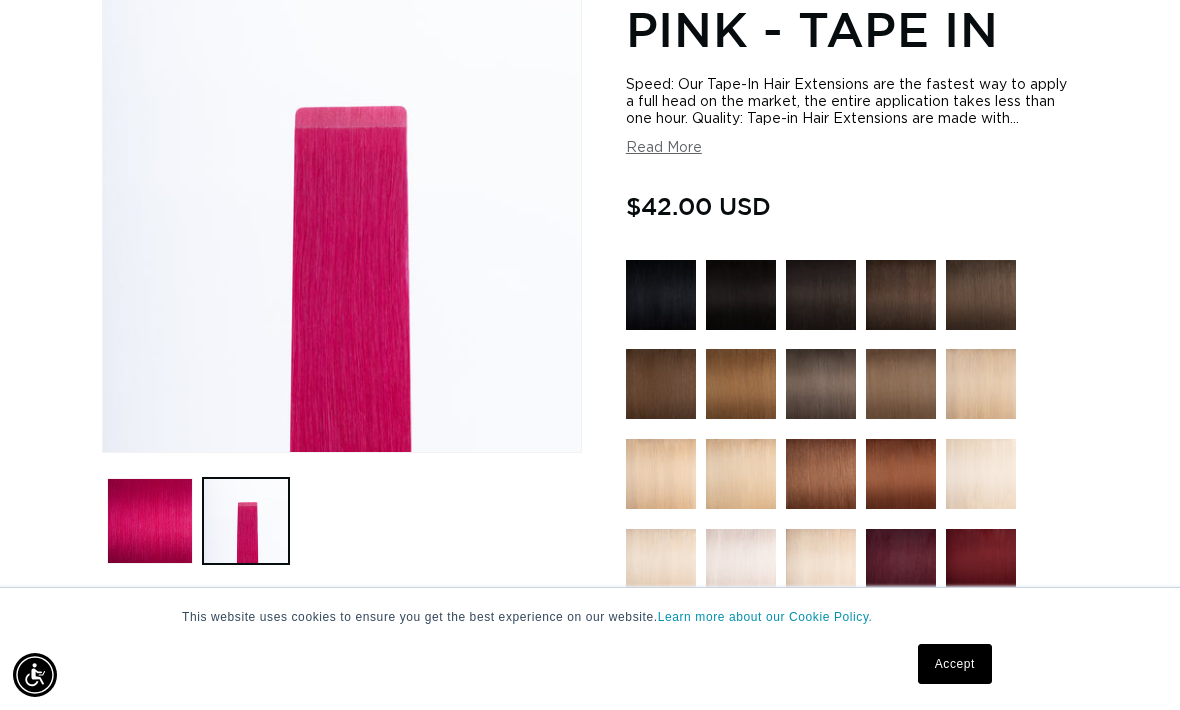 scroll, scrollTop: 274, scrollLeft: 0, axis: vertical 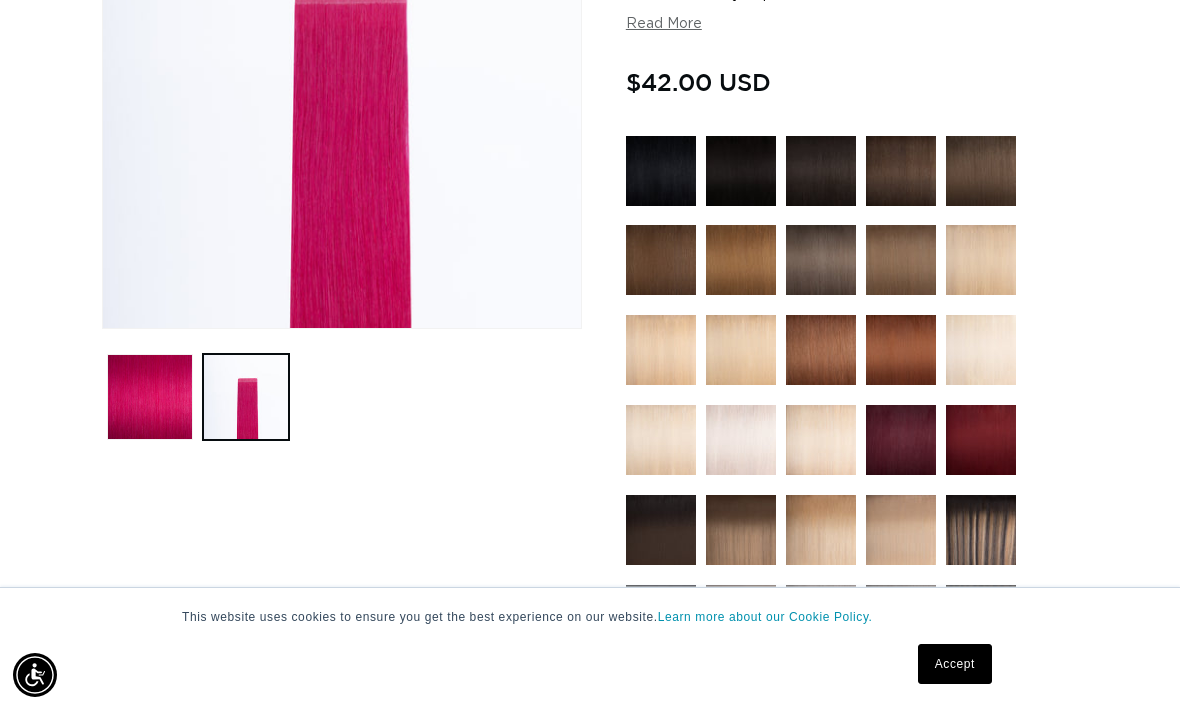 click at bounding box center [821, 260] 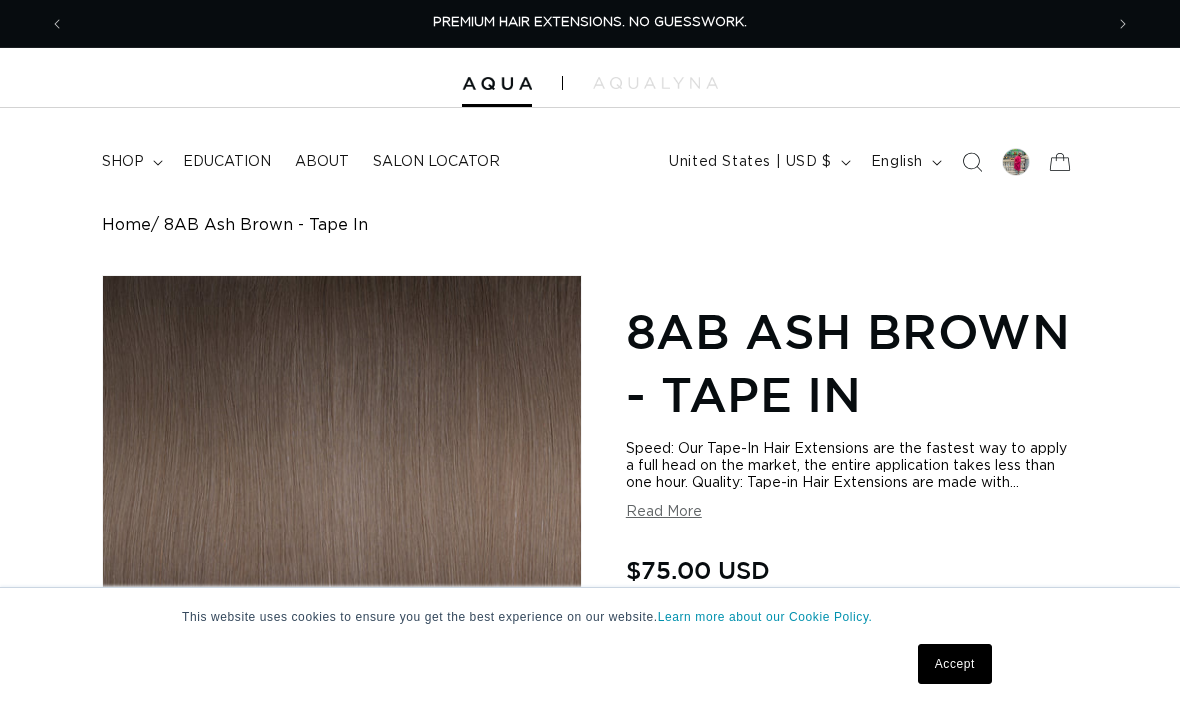 scroll, scrollTop: 10, scrollLeft: 0, axis: vertical 